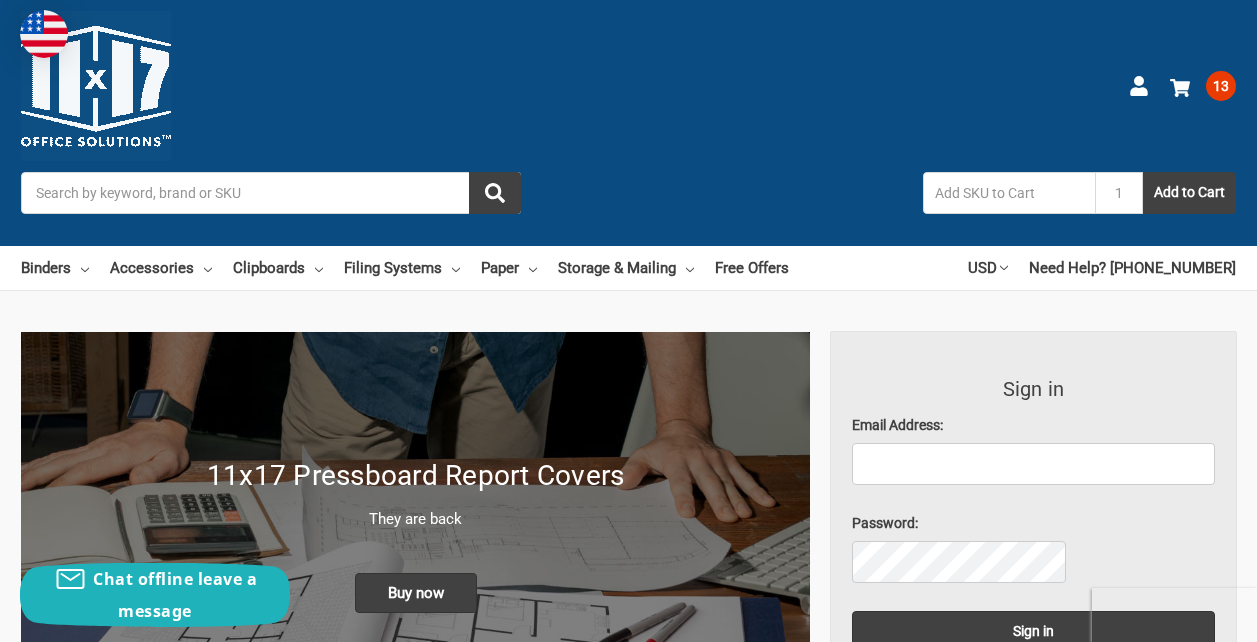 scroll, scrollTop: 0, scrollLeft: 0, axis: both 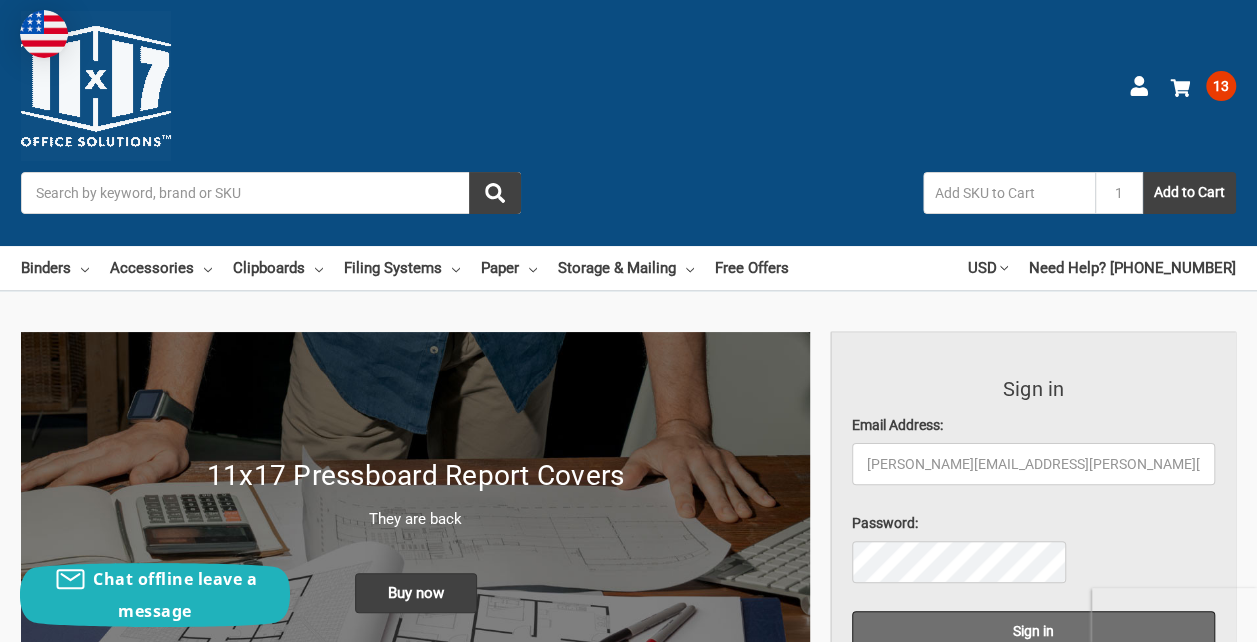 click on "Sign in" at bounding box center (1033, 631) 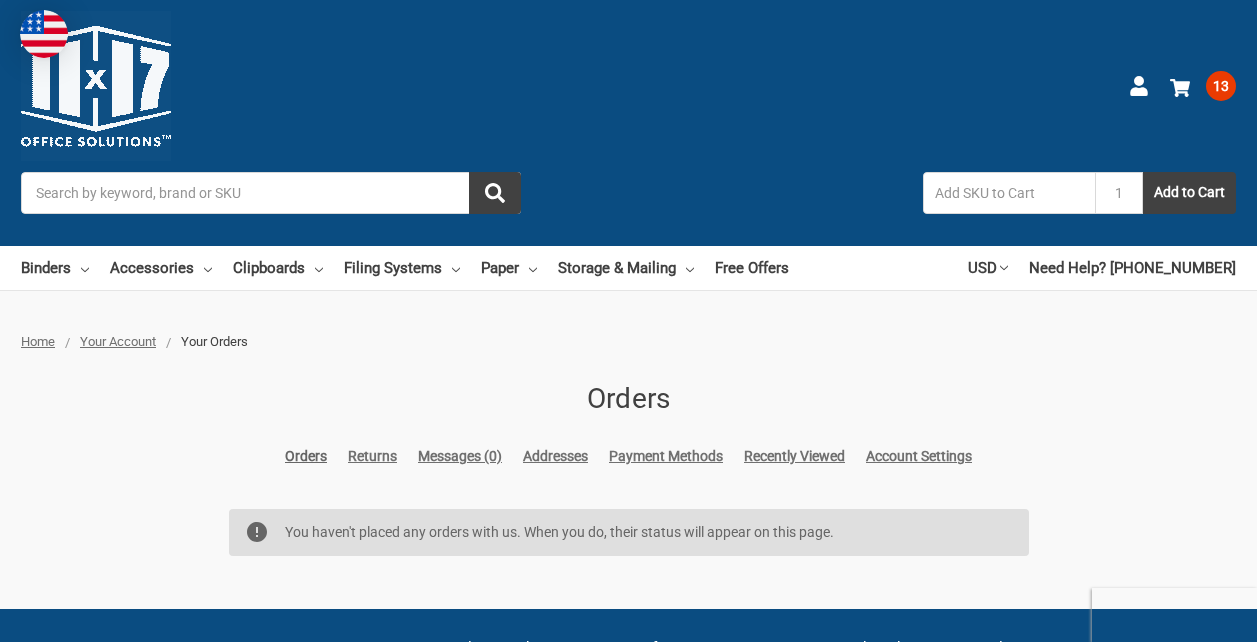 scroll, scrollTop: 0, scrollLeft: 0, axis: both 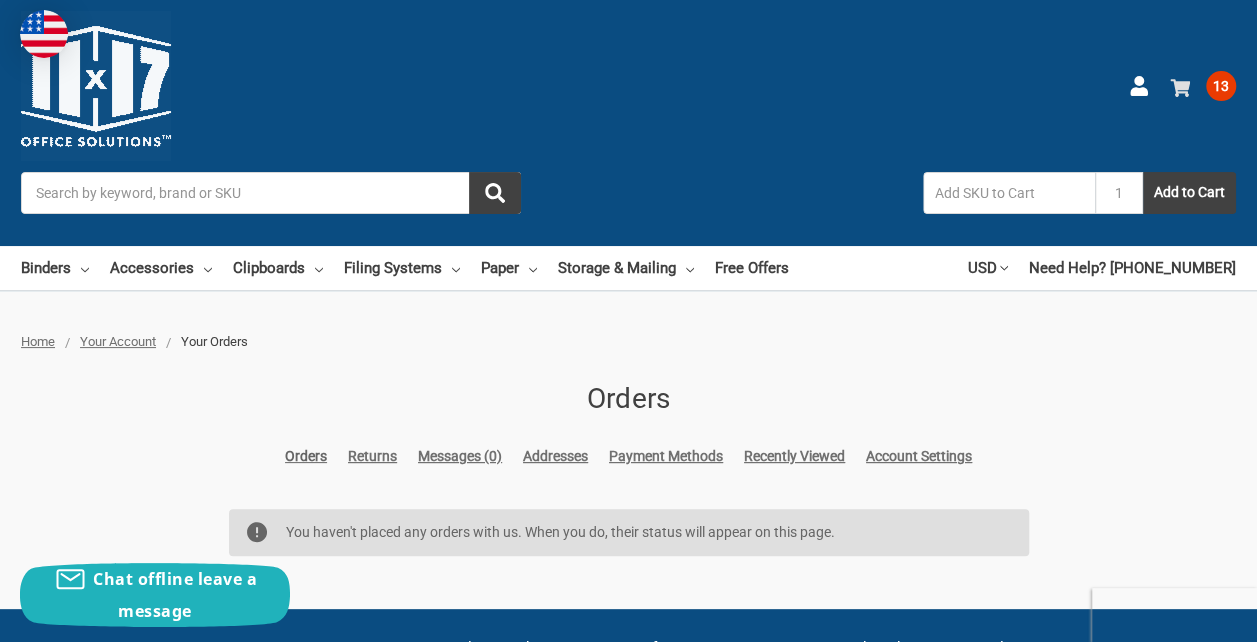 click on "13" at bounding box center [1221, 86] 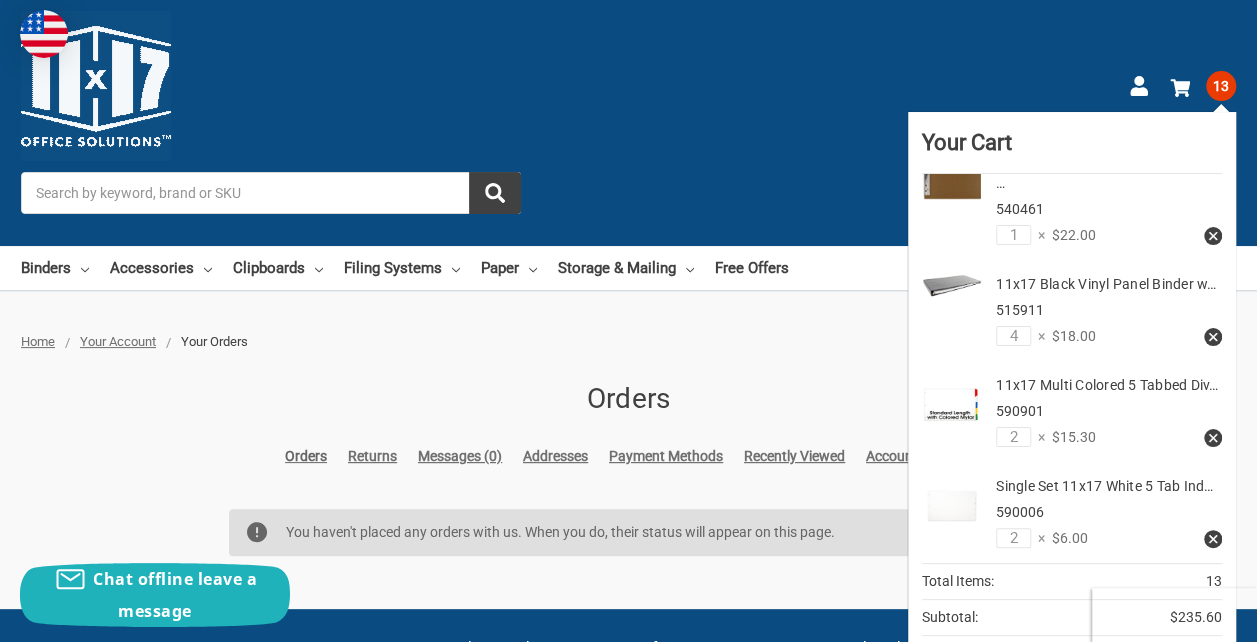 scroll, scrollTop: 342, scrollLeft: 0, axis: vertical 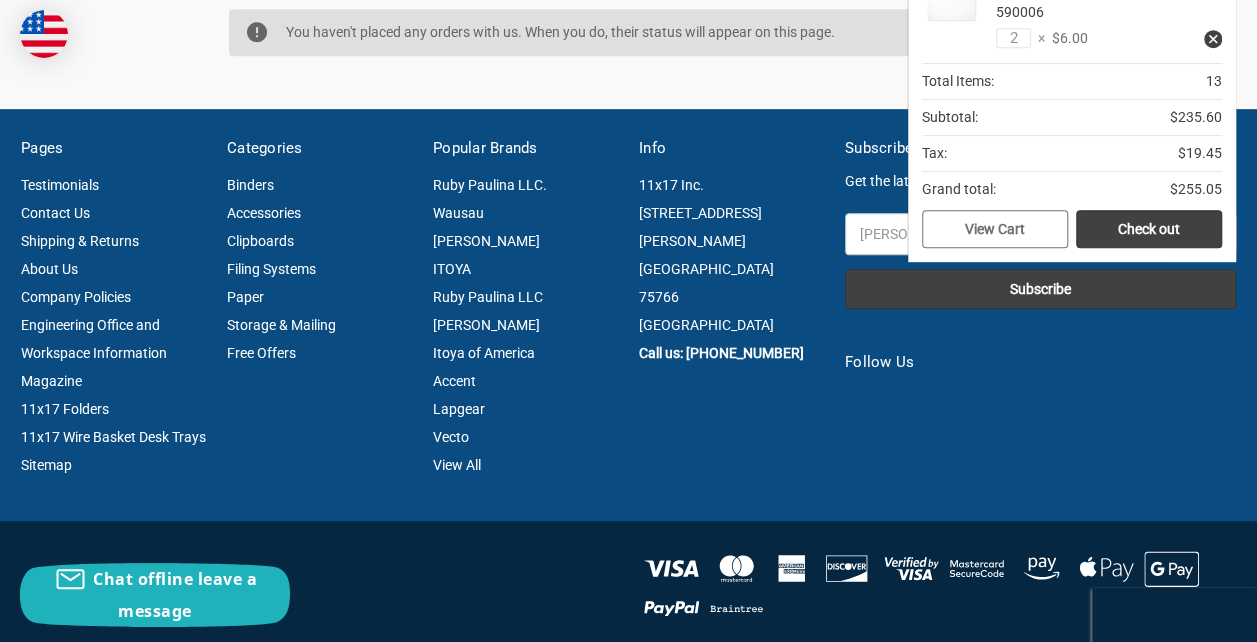 click on "View Cart" at bounding box center (995, 229) 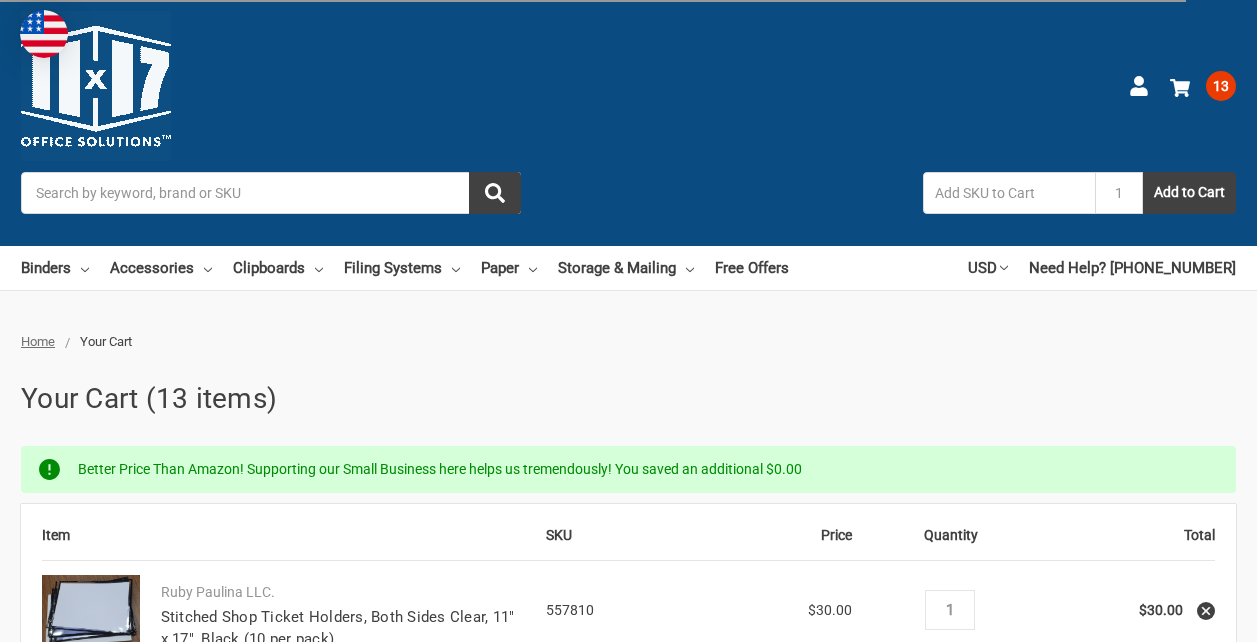 scroll, scrollTop: 0, scrollLeft: 0, axis: both 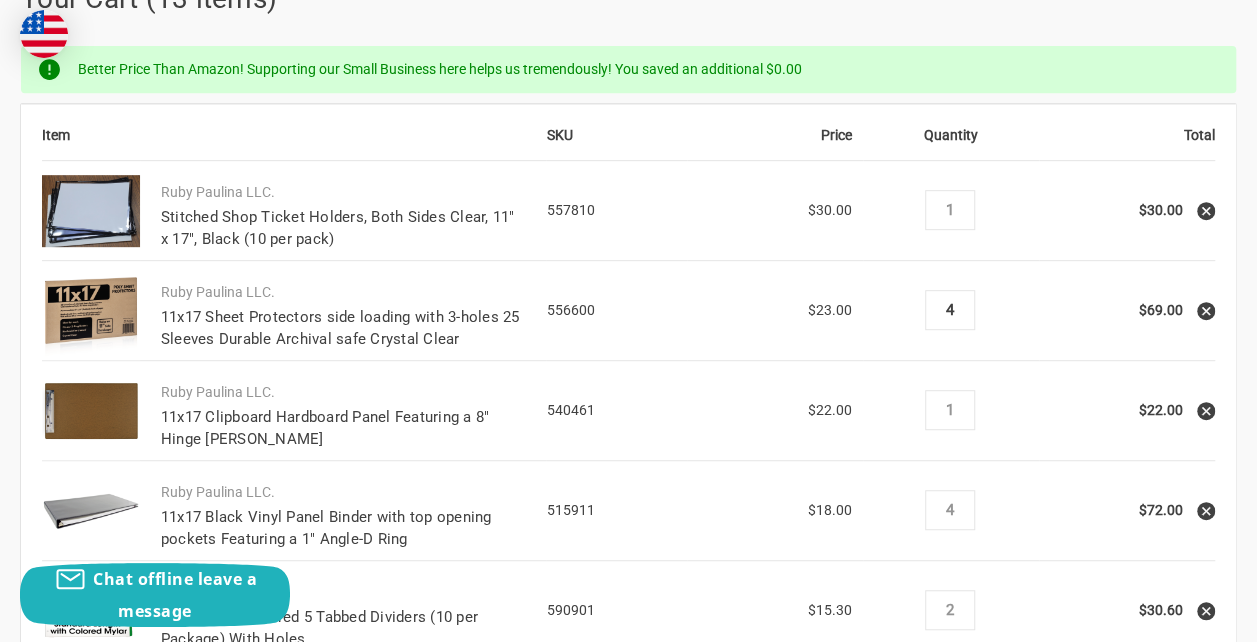 type on "4" 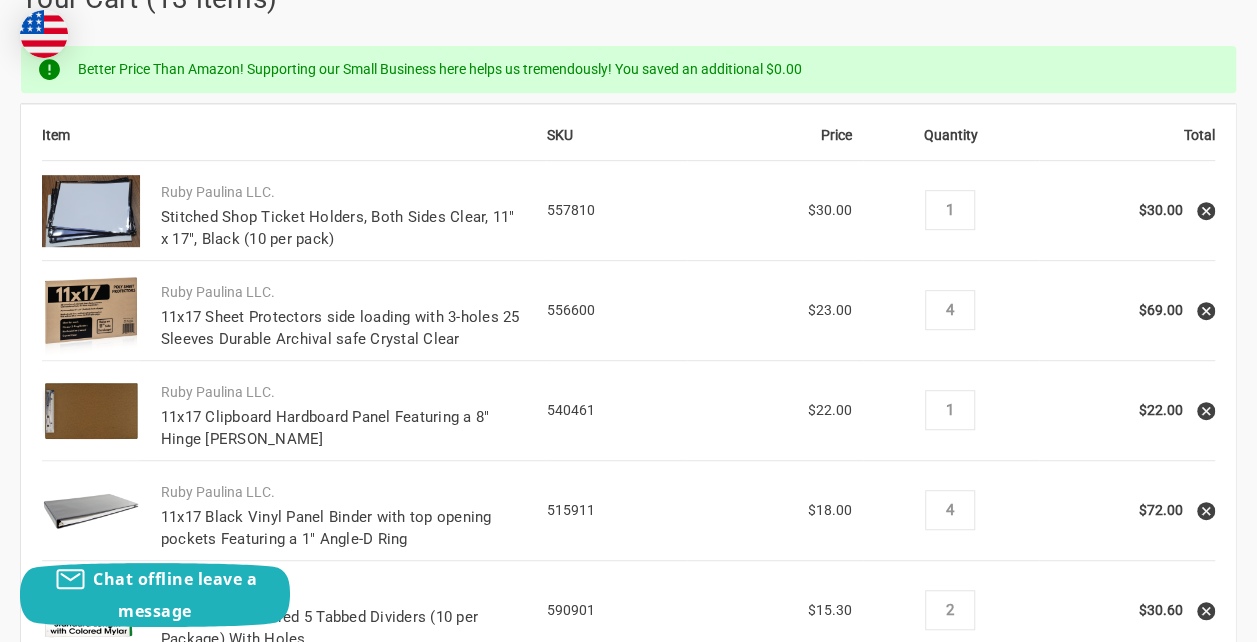 click on "Quantity
Decrease Quantity:
4
Increase Quantity:" at bounding box center [951, 311] 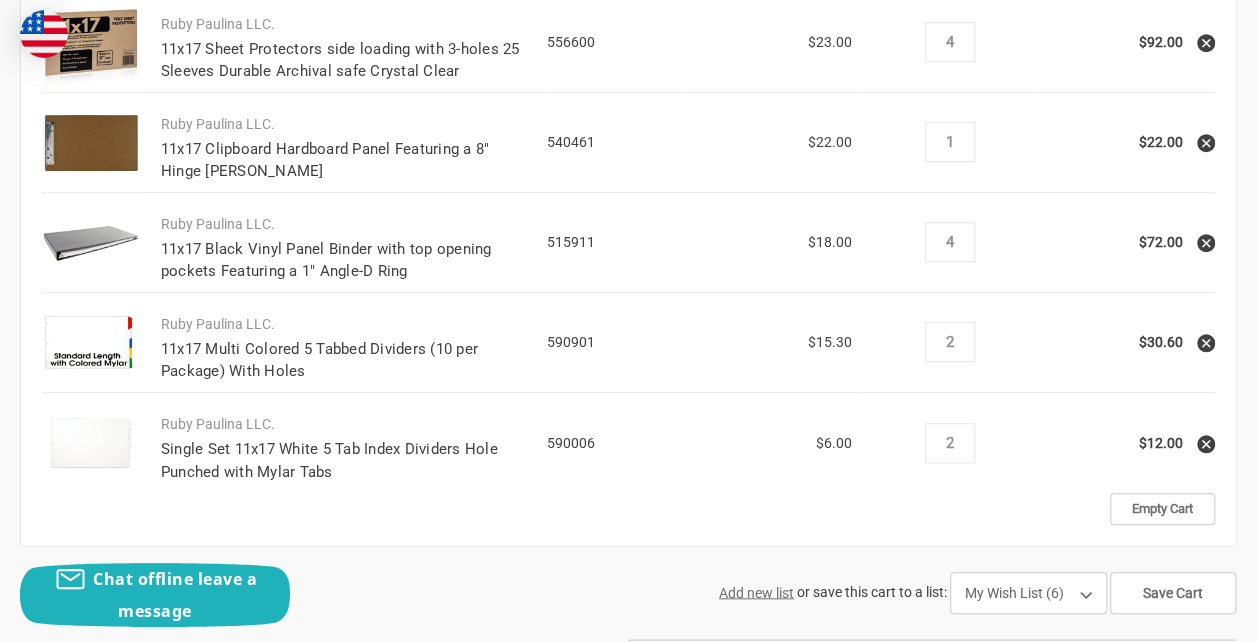 scroll, scrollTop: 700, scrollLeft: 0, axis: vertical 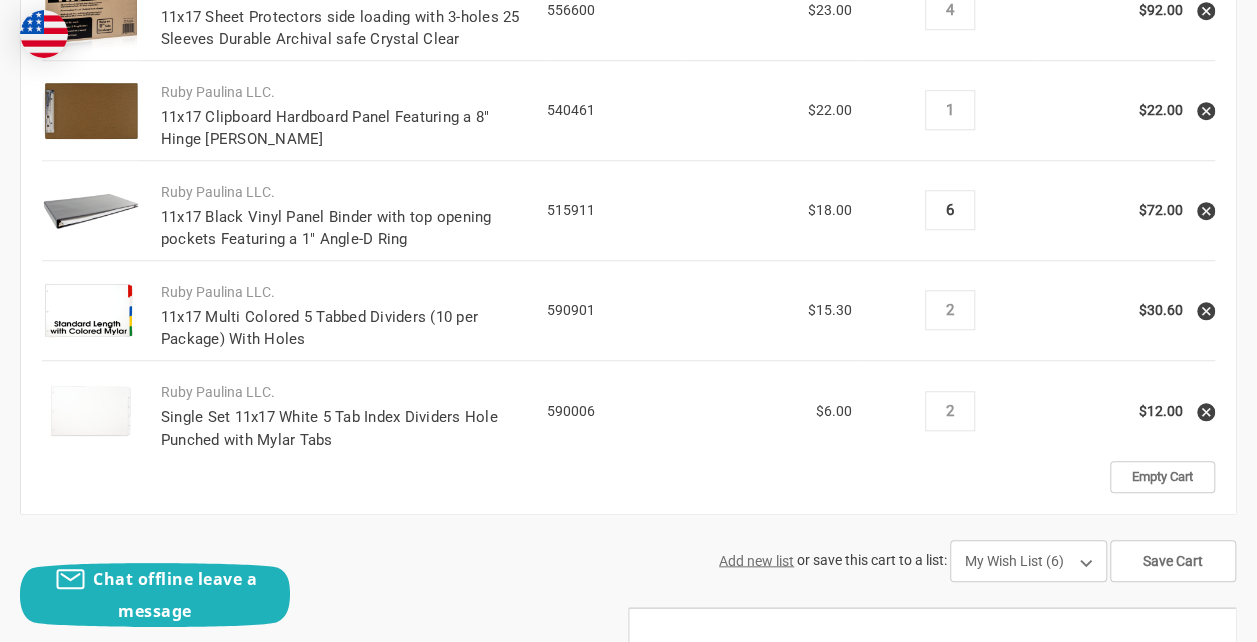 type on "6" 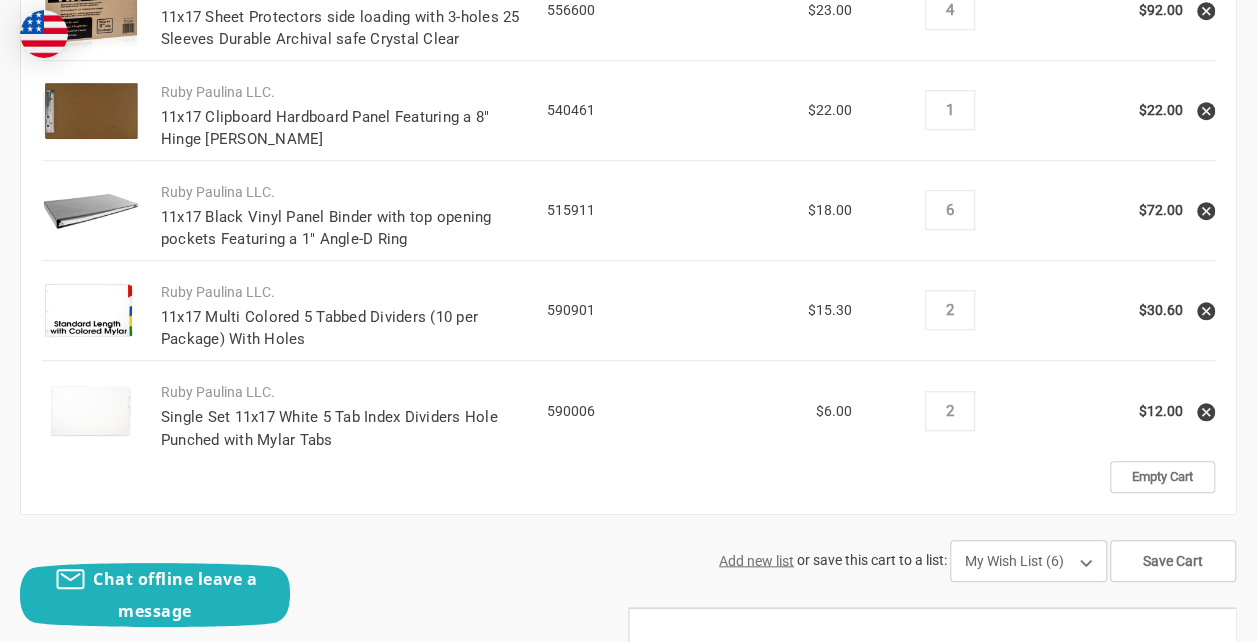 click on "Price
$18.00" at bounding box center (775, 211) 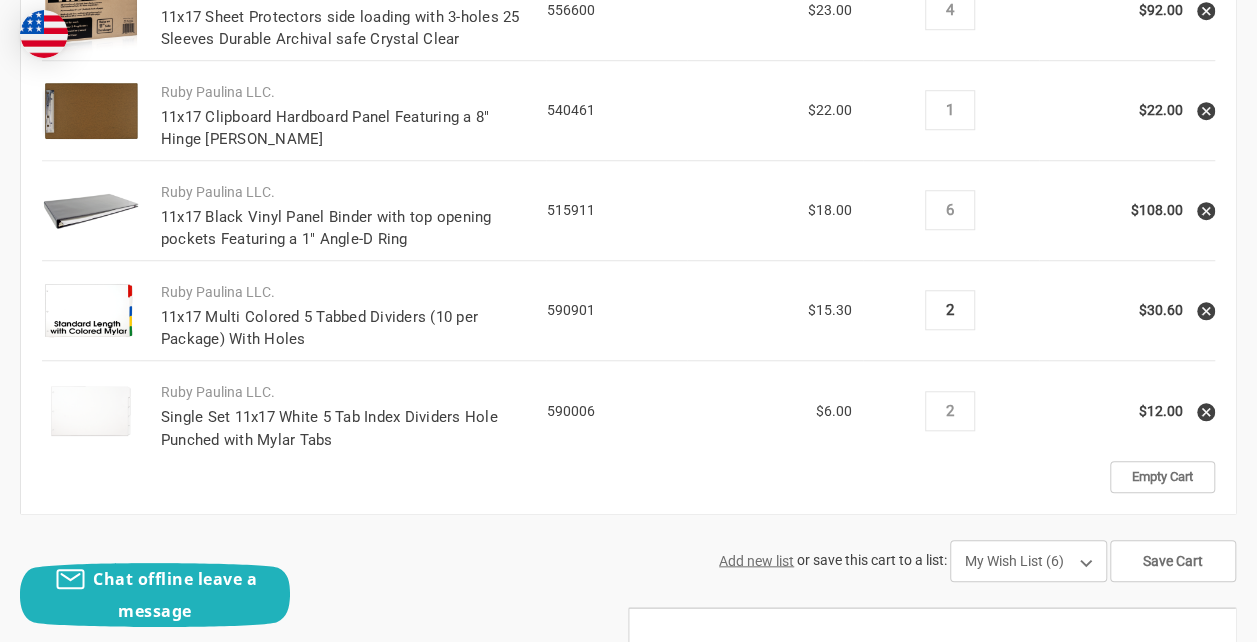 drag, startPoint x: 660, startPoint y: 334, endPoint x: 633, endPoint y: 334, distance: 27 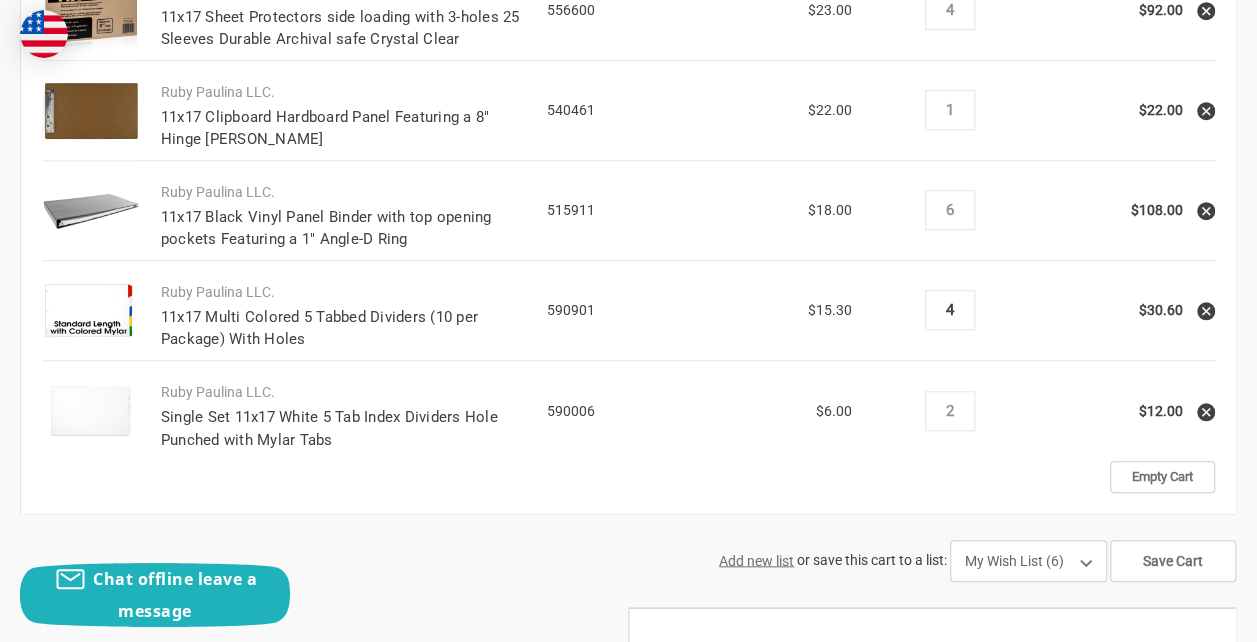 type on "4" 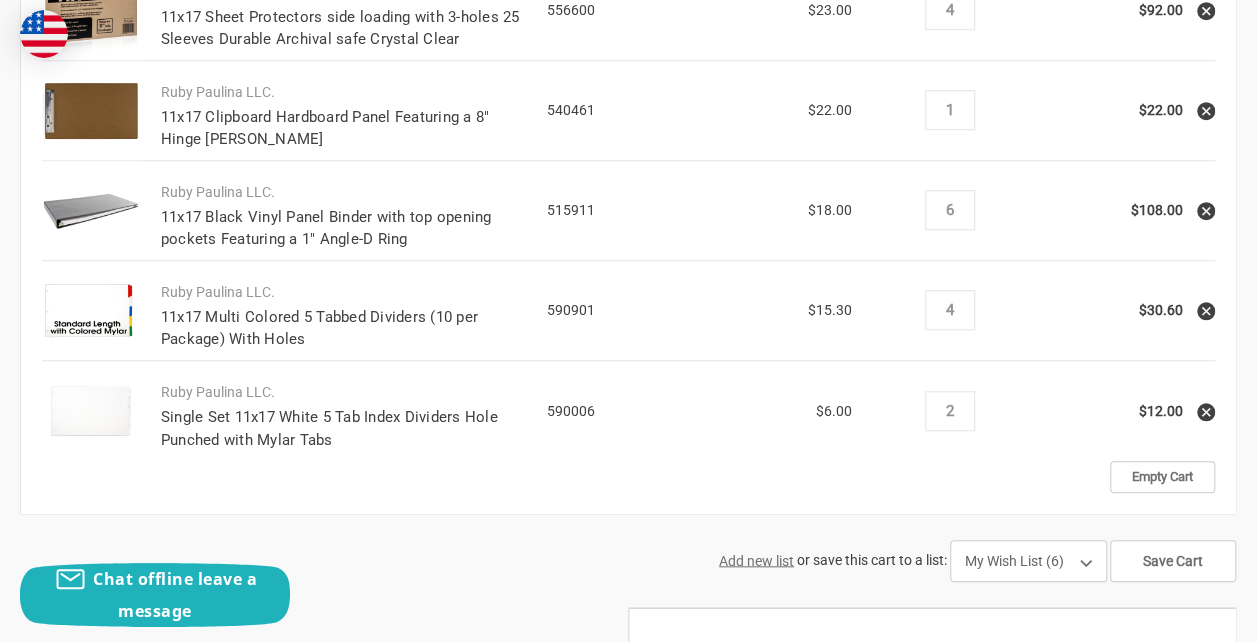 click on "Price
$18.00" at bounding box center [775, 211] 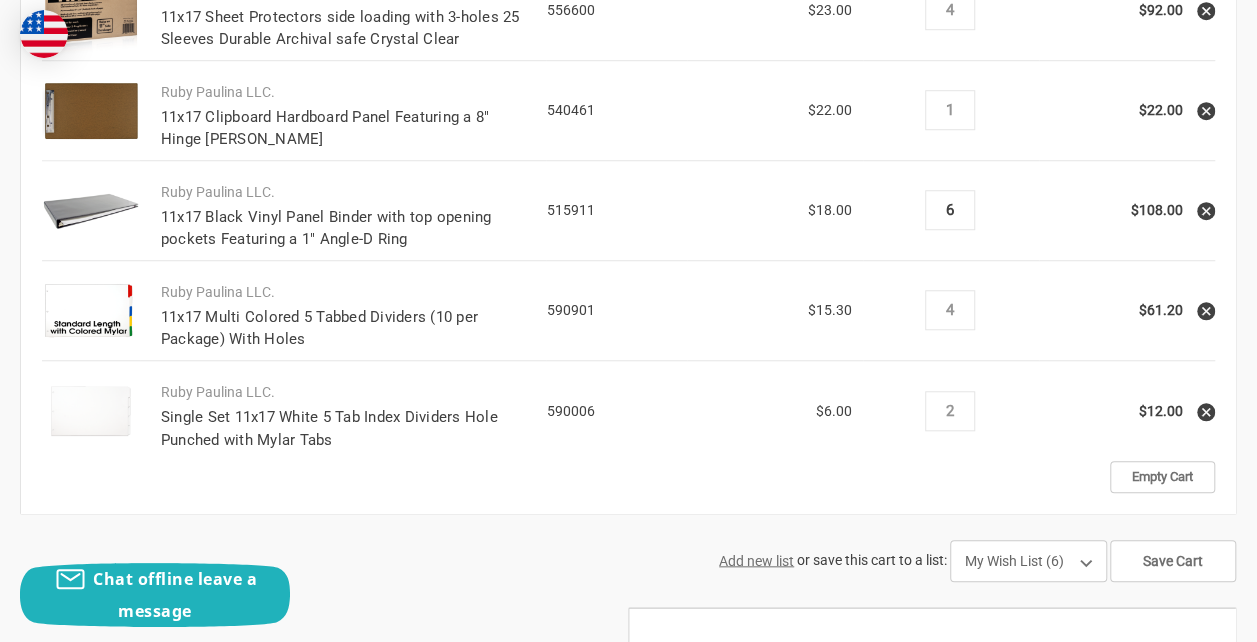 drag, startPoint x: 662, startPoint y: 226, endPoint x: 647, endPoint y: 227, distance: 15.033297 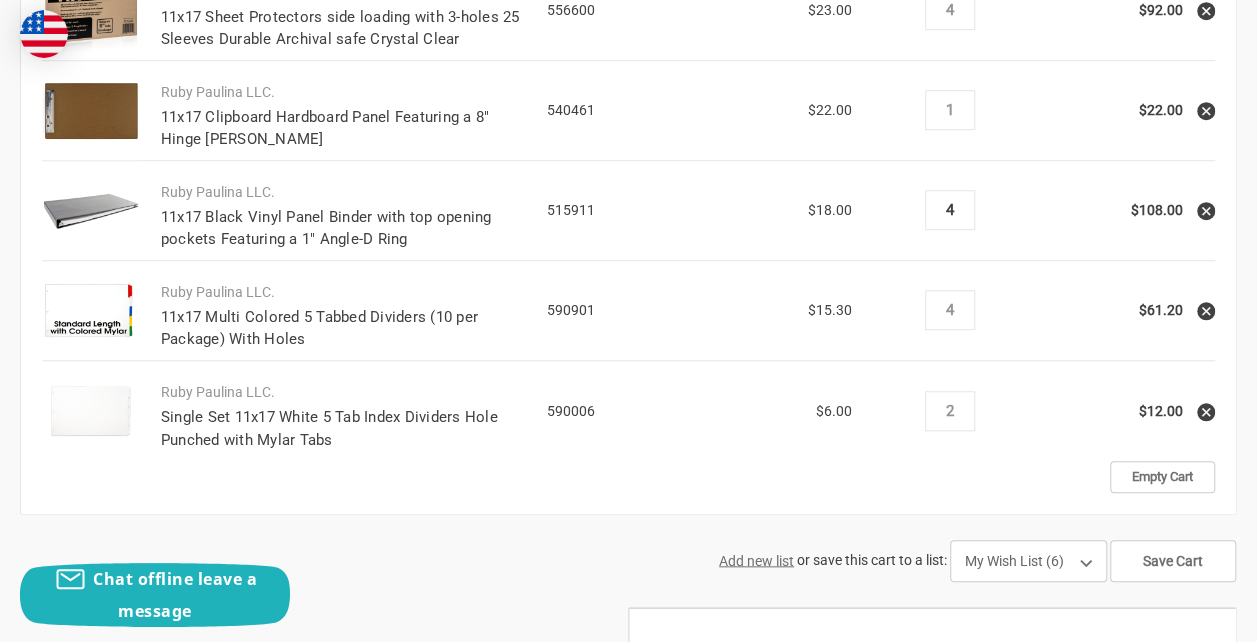 type on "4" 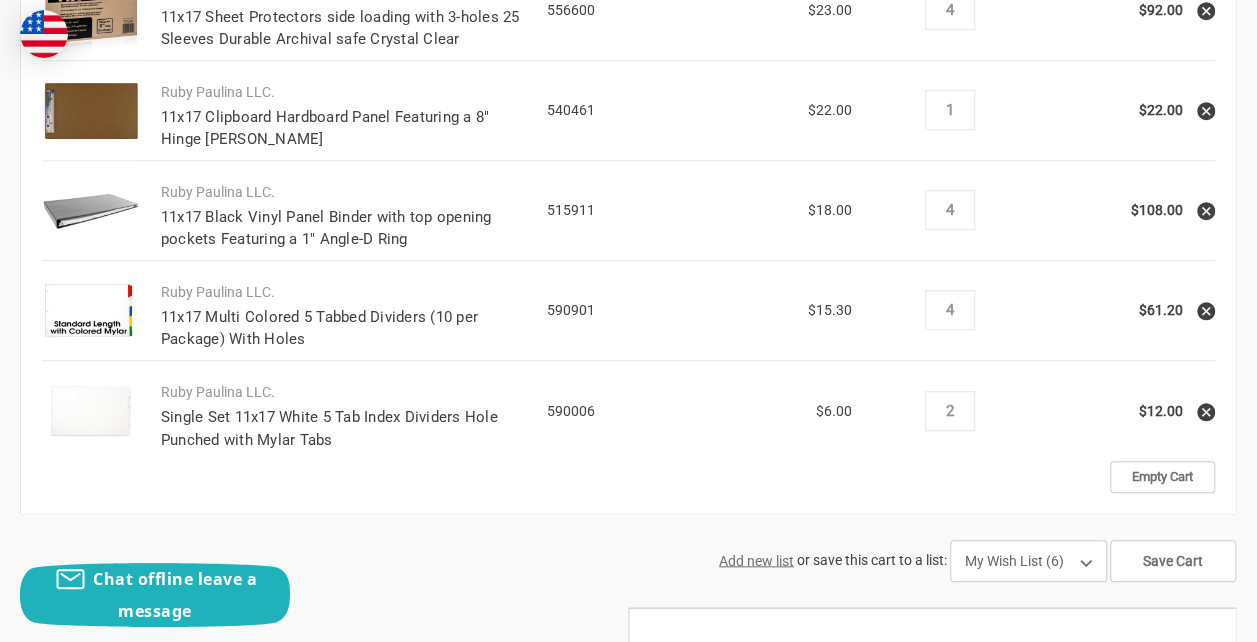 click on "Price
$18.00" at bounding box center [775, 211] 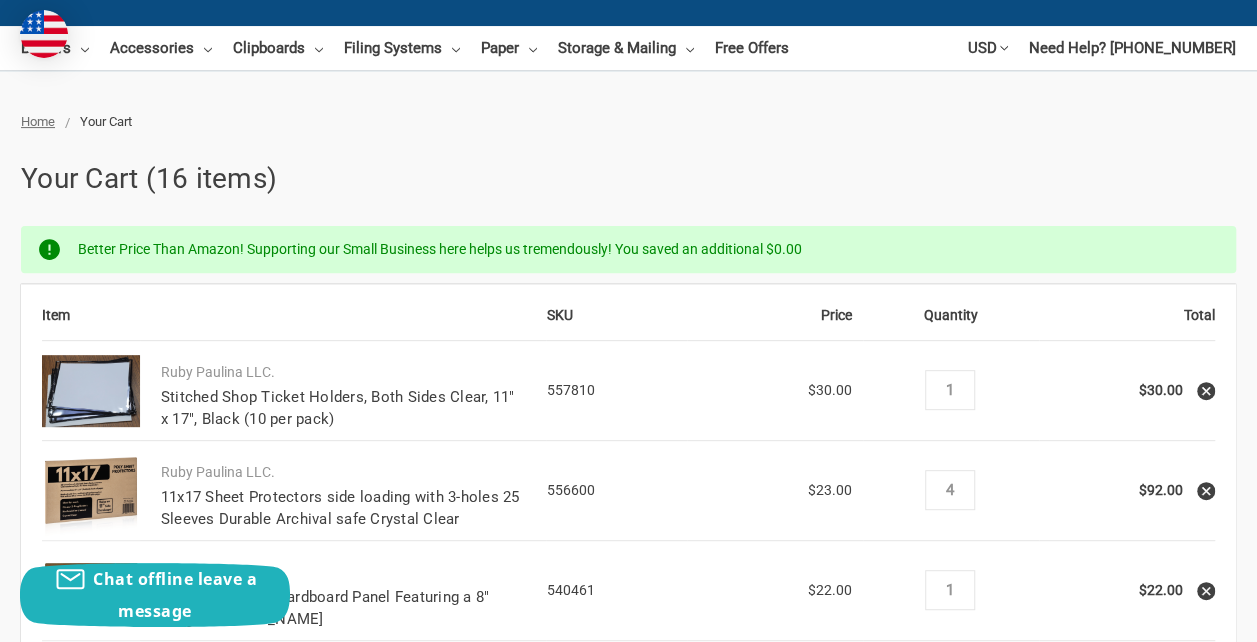 scroll, scrollTop: 0, scrollLeft: 0, axis: both 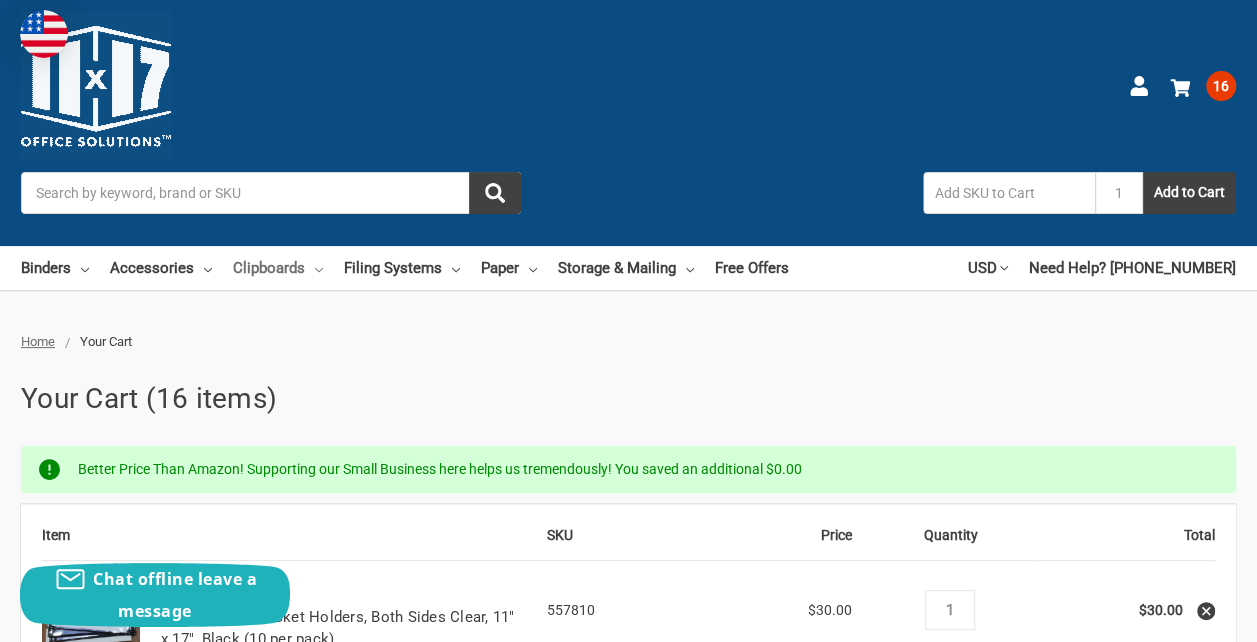 click 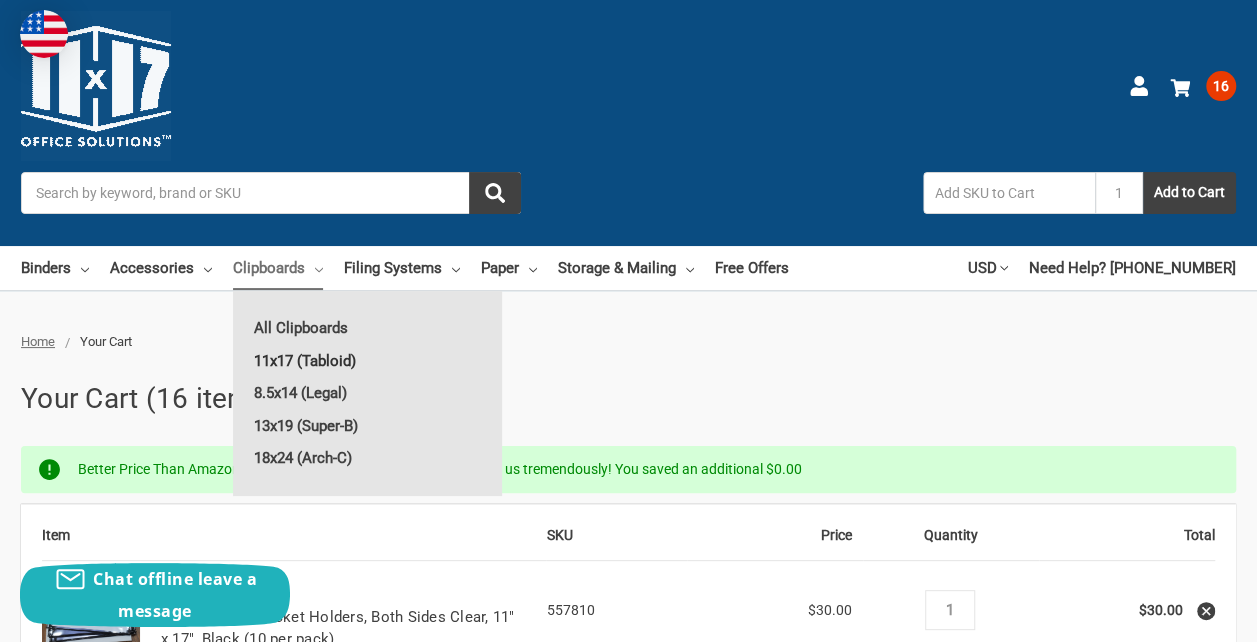 click on "11x17 (Tabloid)" at bounding box center (367, 361) 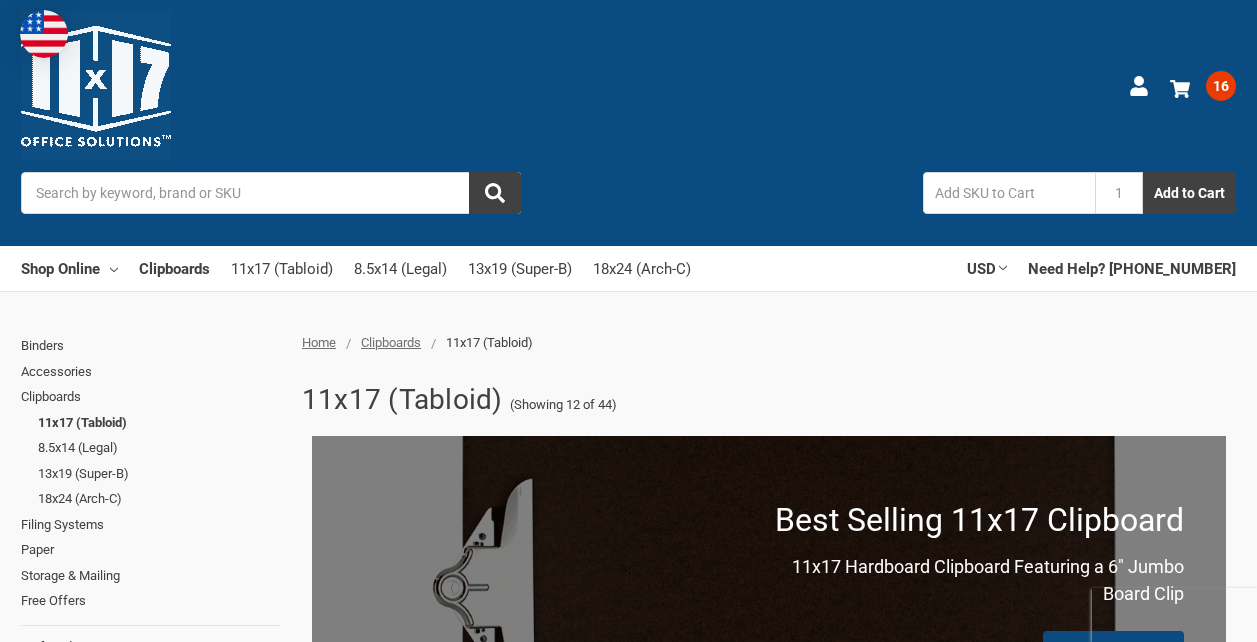 scroll, scrollTop: 0, scrollLeft: 0, axis: both 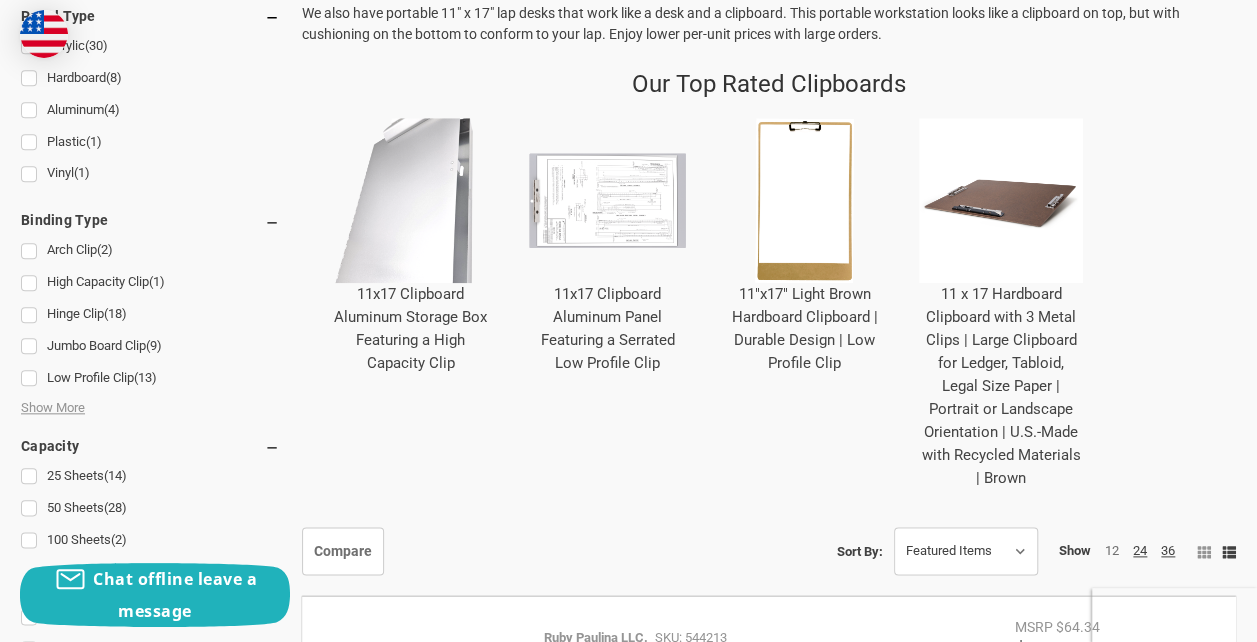 click on "11 x 17 Hardboard Clipboard with 3 Metal Clips | Large Clipboard for Ledger, Tabloid, Legal Size Paper | Portrait or Landscape Orientation | U.S.-Made with Recycled Materials | Brown" at bounding box center [1001, 386] 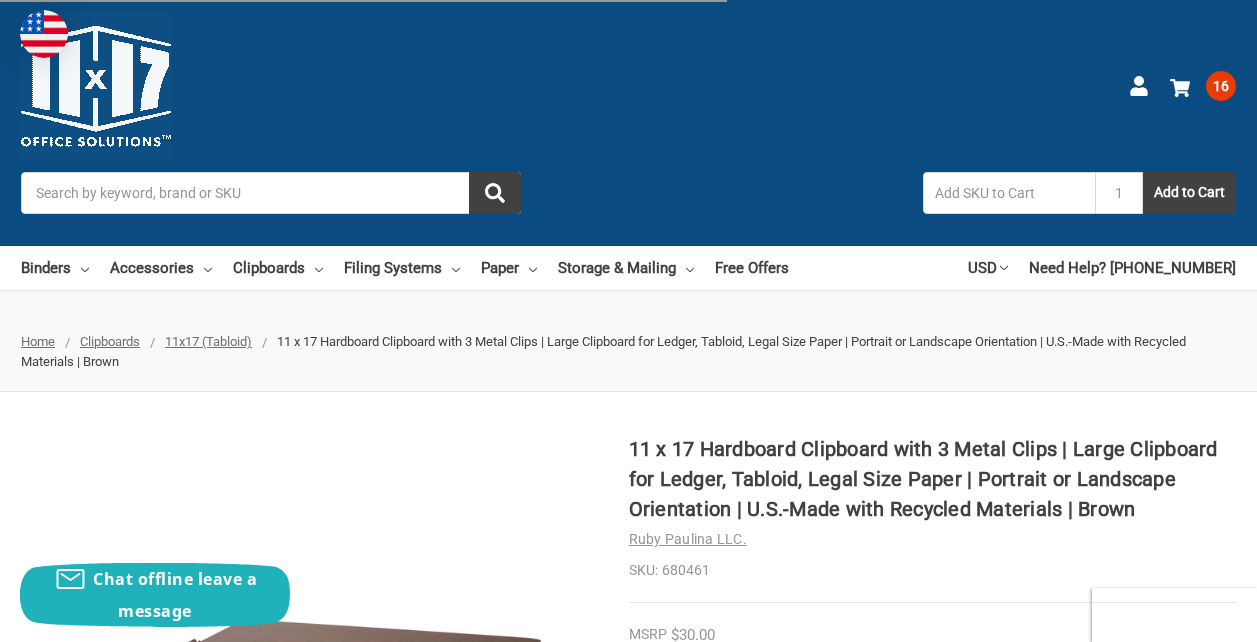 scroll, scrollTop: 400, scrollLeft: 0, axis: vertical 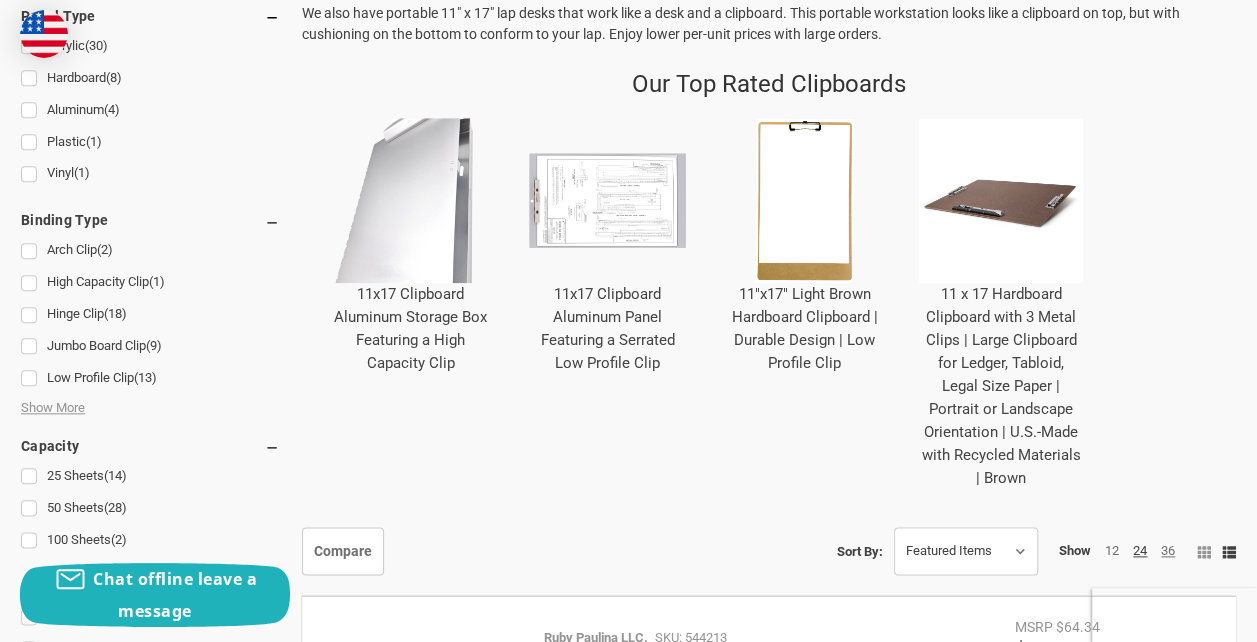 click on "36" at bounding box center [1168, 550] 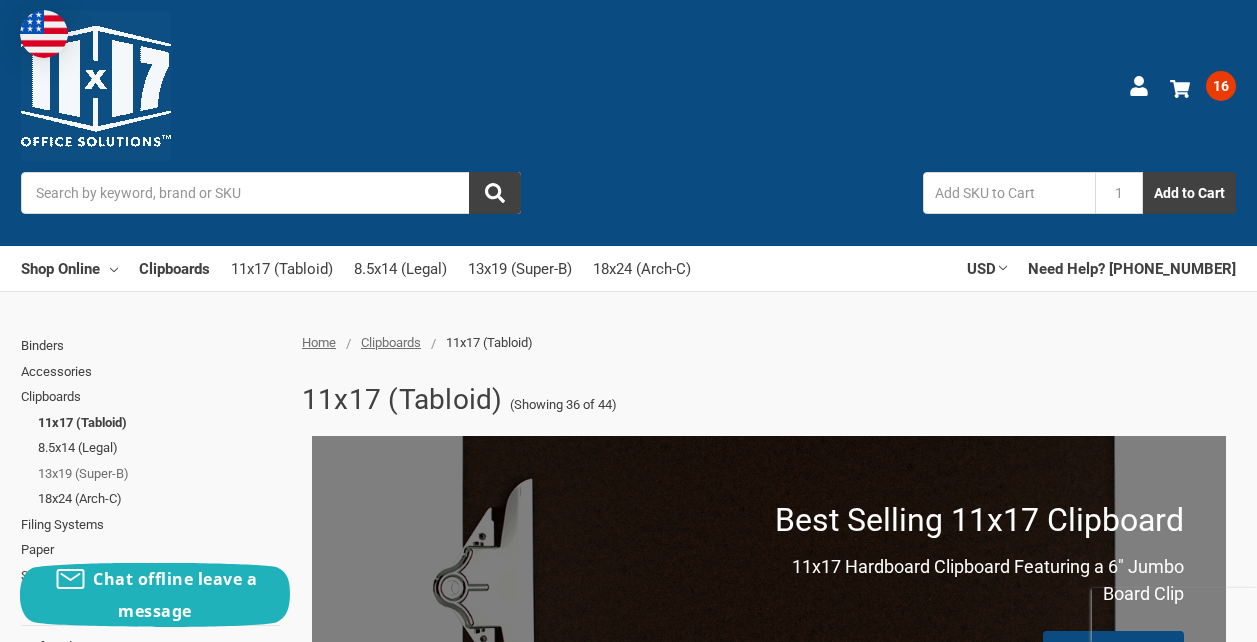 scroll, scrollTop: 0, scrollLeft: 0, axis: both 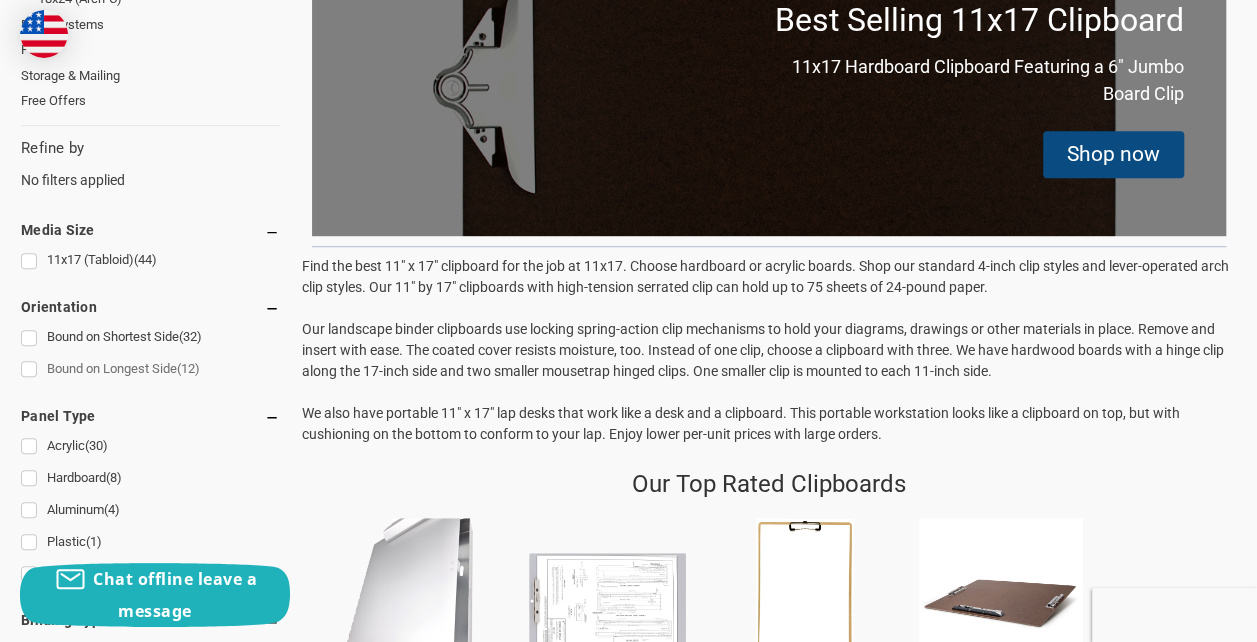 click on "Bound on Longest Side
(12)" at bounding box center (150, 369) 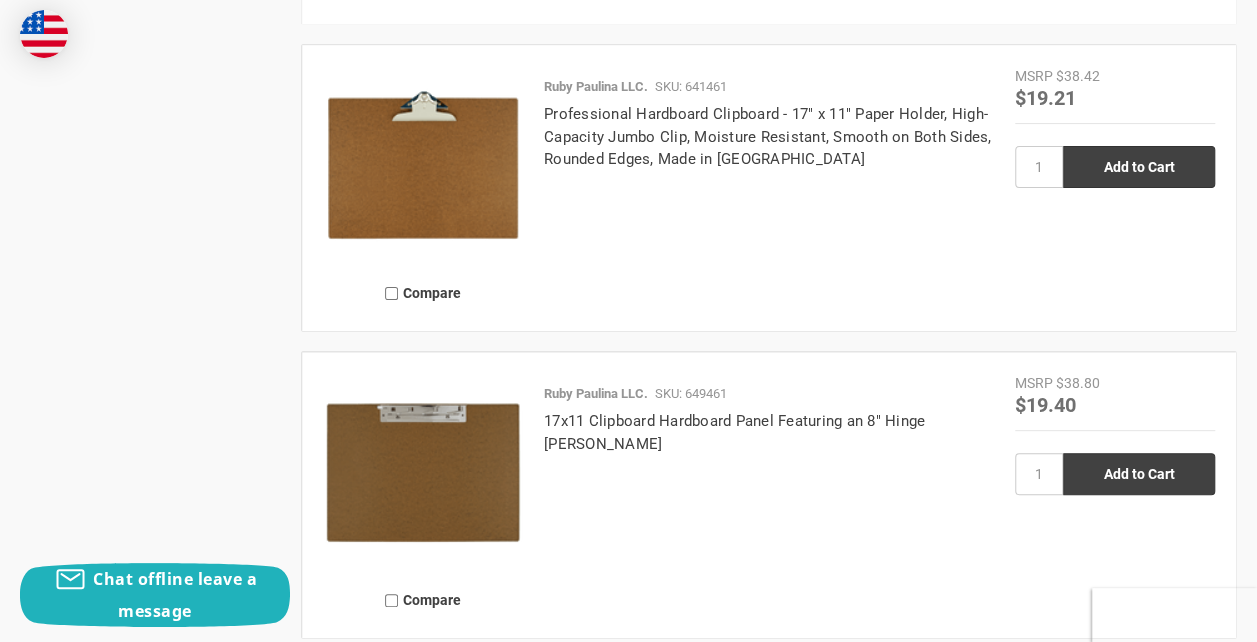 scroll, scrollTop: 3900, scrollLeft: 0, axis: vertical 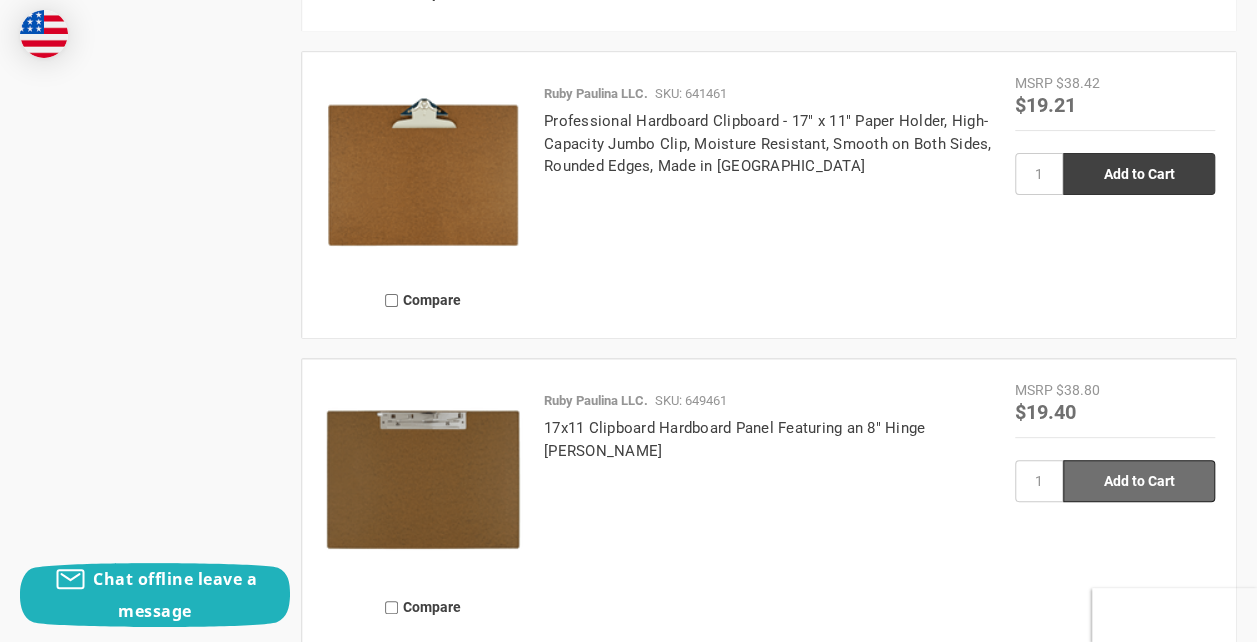 click on "Add to Cart" at bounding box center [1139, 481] 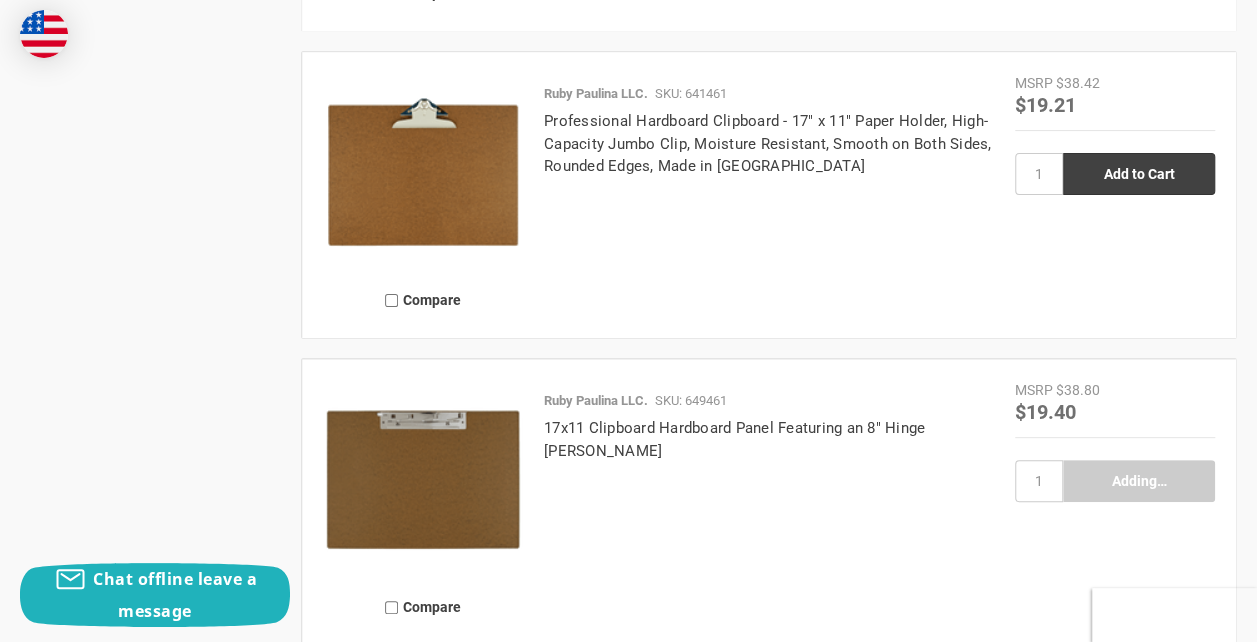 type on "Add to Cart" 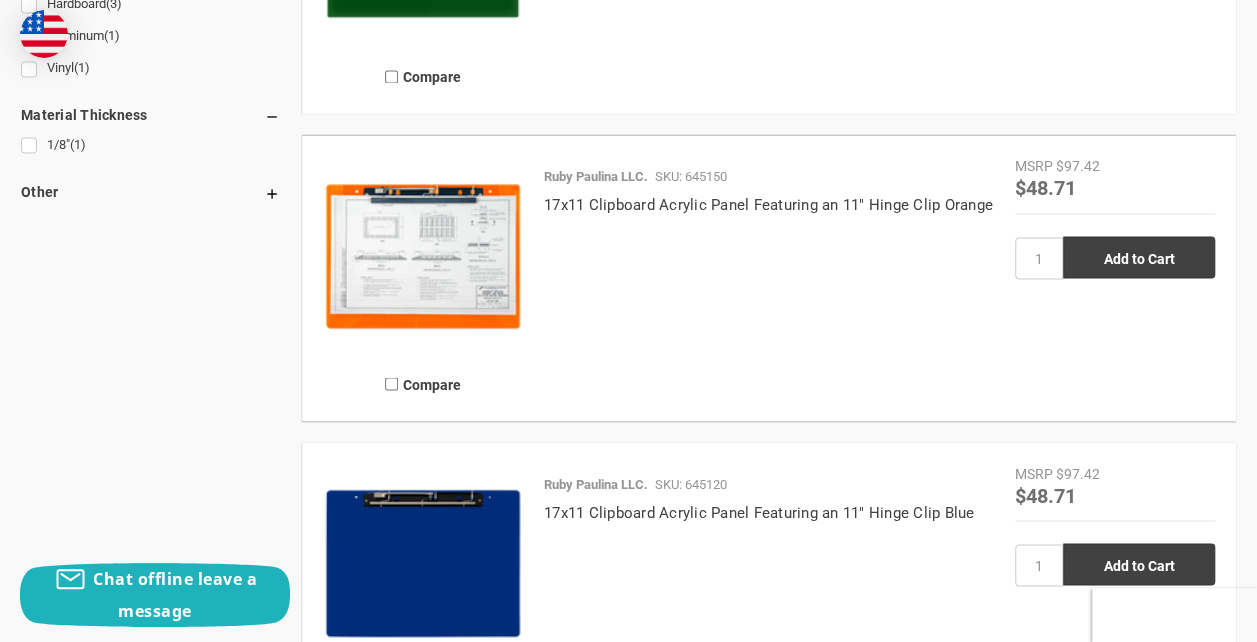 scroll, scrollTop: 1700, scrollLeft: 0, axis: vertical 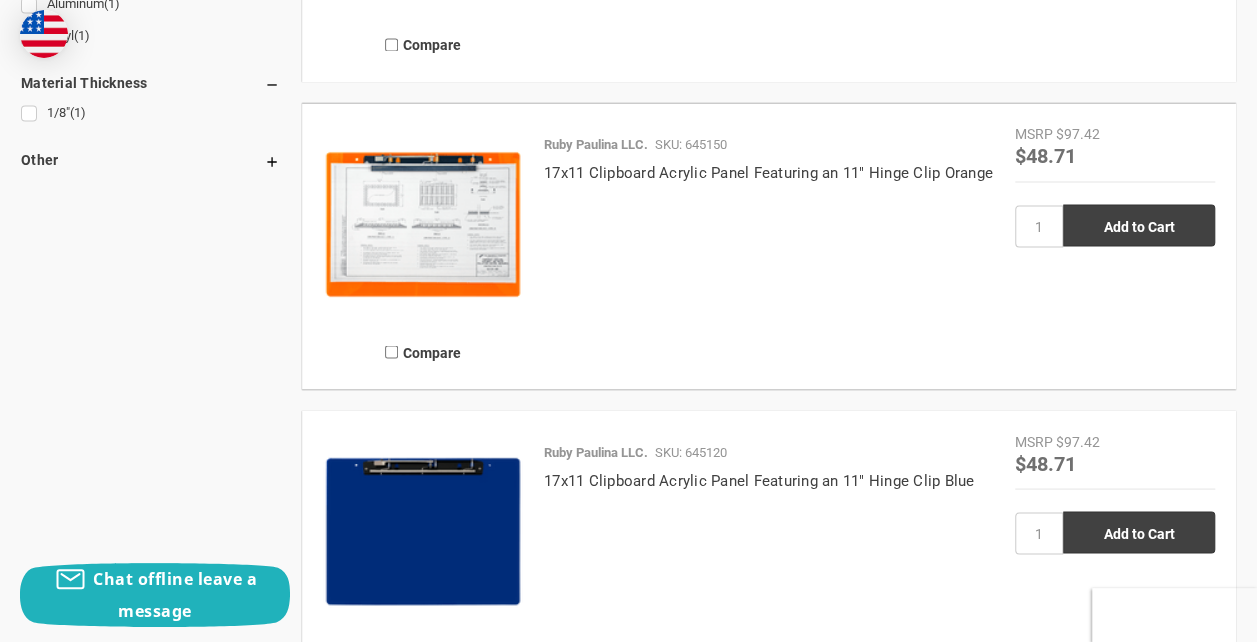 click on "View Cart" at bounding box center (0, 0) 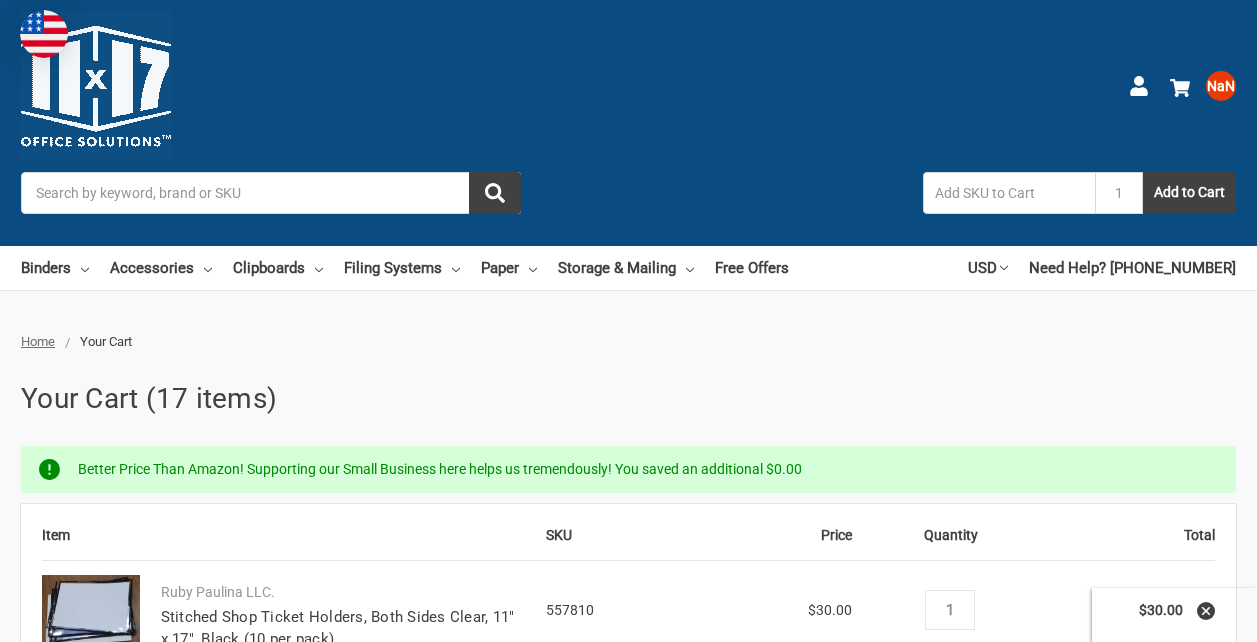 scroll, scrollTop: 0, scrollLeft: 0, axis: both 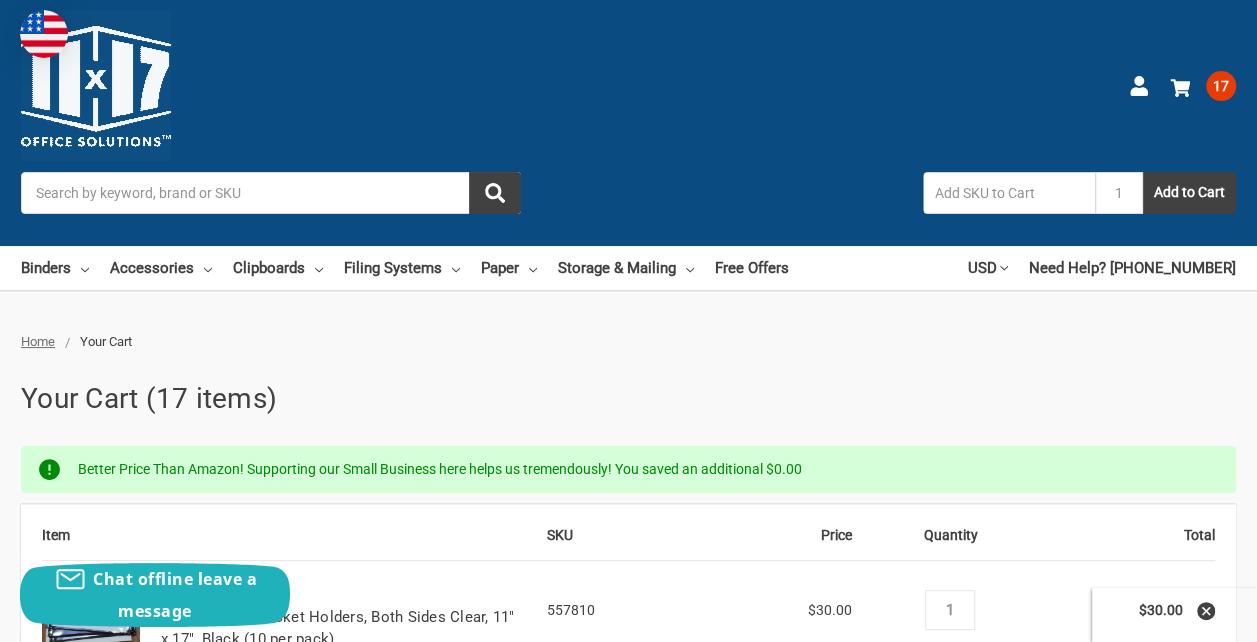 click on "Home
Your Cart
Your Cart (17 items)
Better Price Than Amazon! Supporting our Small Business here helps us tremendously! You saved an additional $0.00
Item
SKU
Price
Quantity
Total
Ruby Paulina LLC.
SKU 557810" at bounding box center [628, 1179] 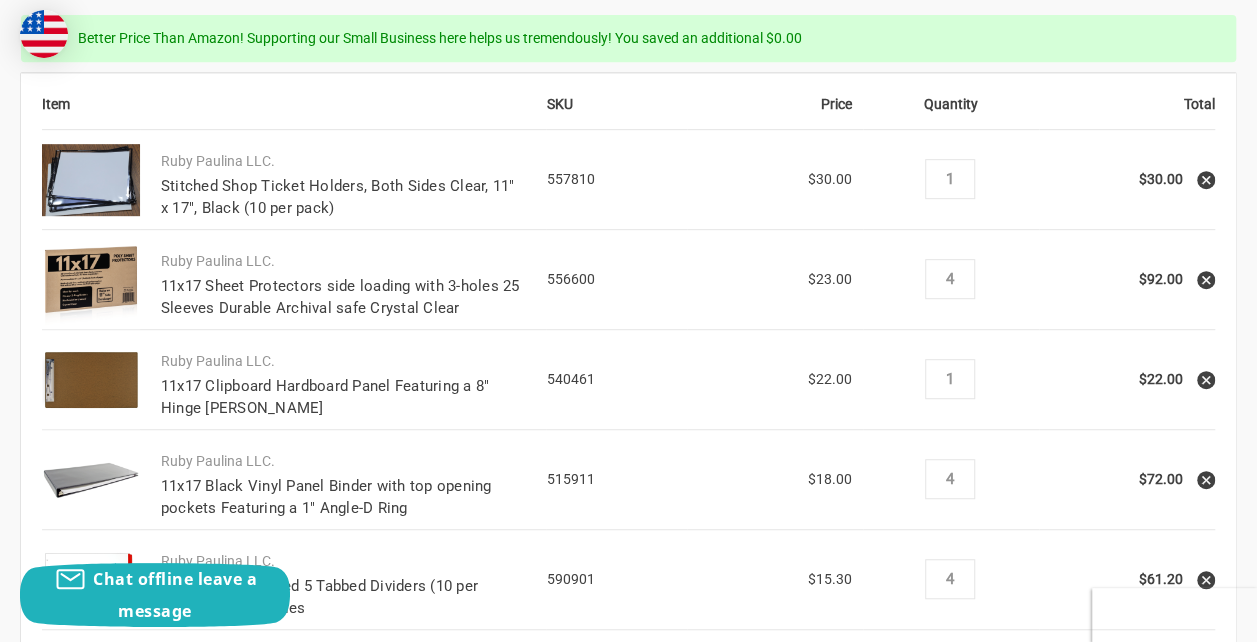 scroll, scrollTop: 400, scrollLeft: 0, axis: vertical 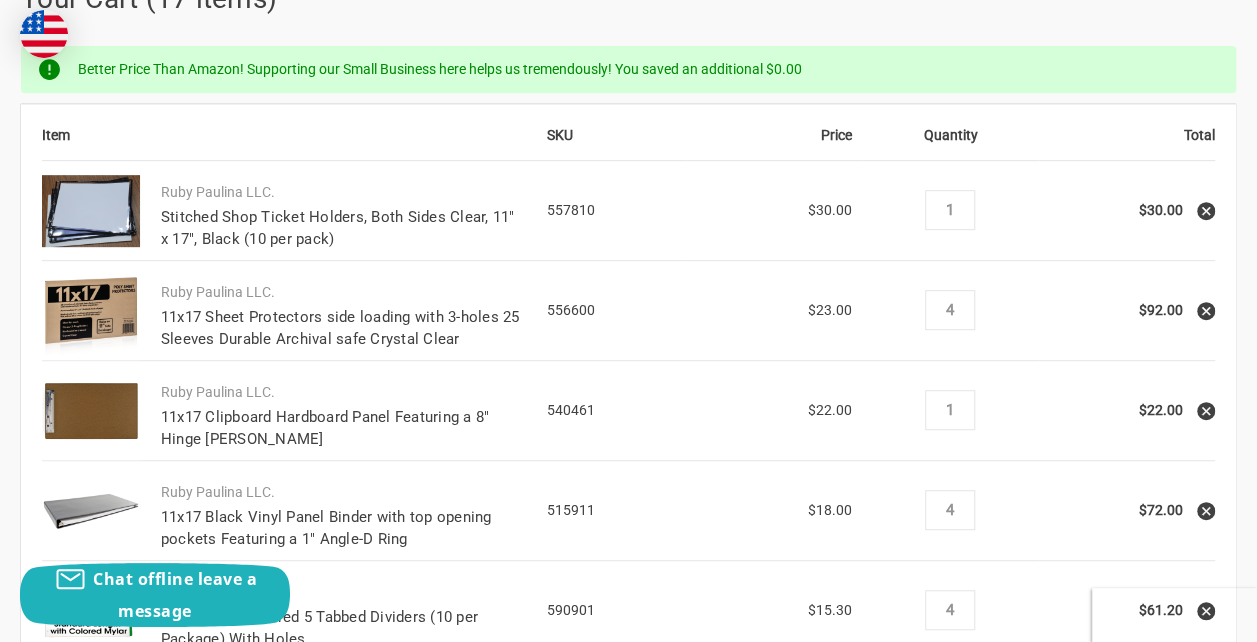click on "Check out" at bounding box center [933, 1378] 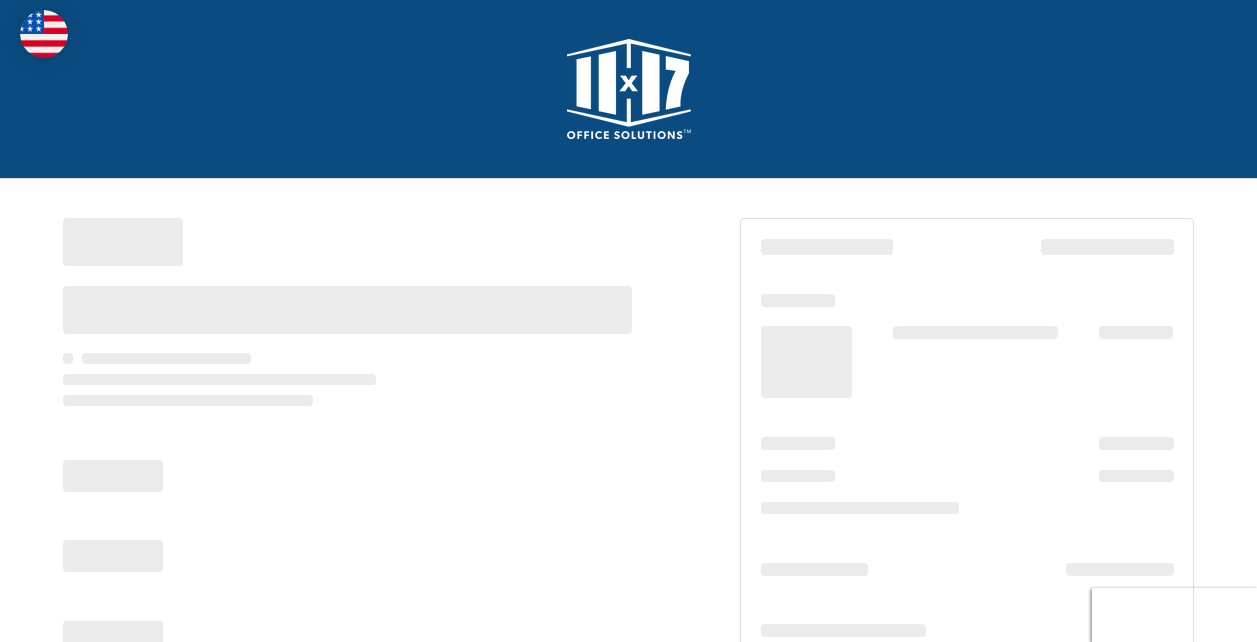 scroll, scrollTop: 0, scrollLeft: 0, axis: both 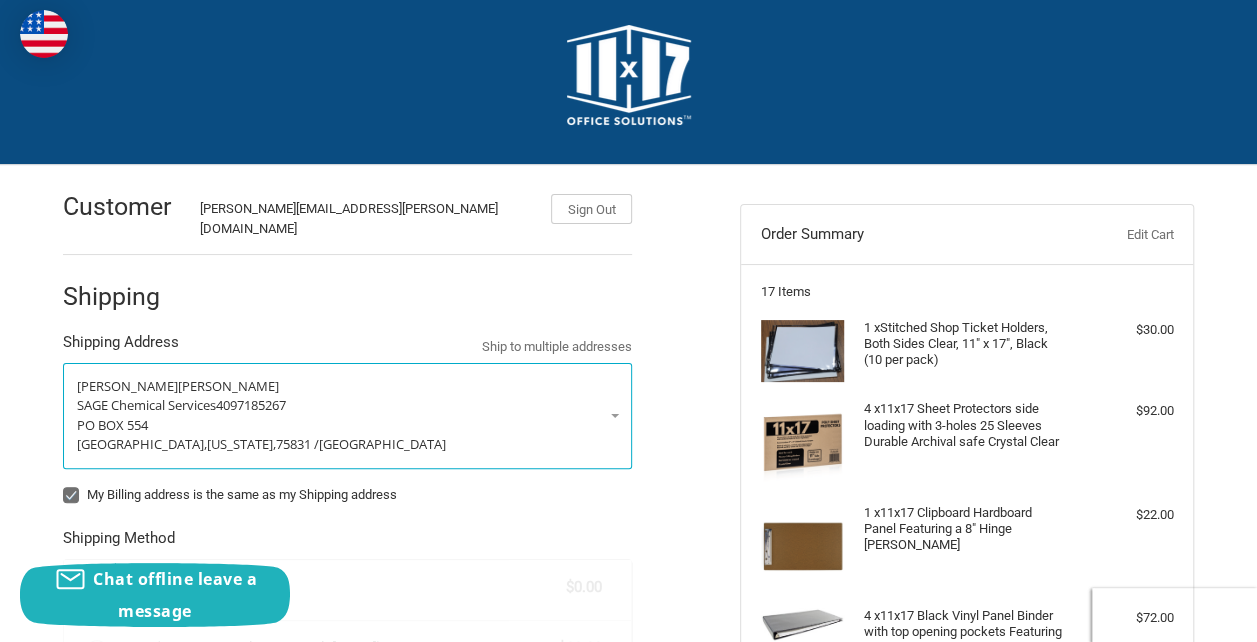 radio on "true" 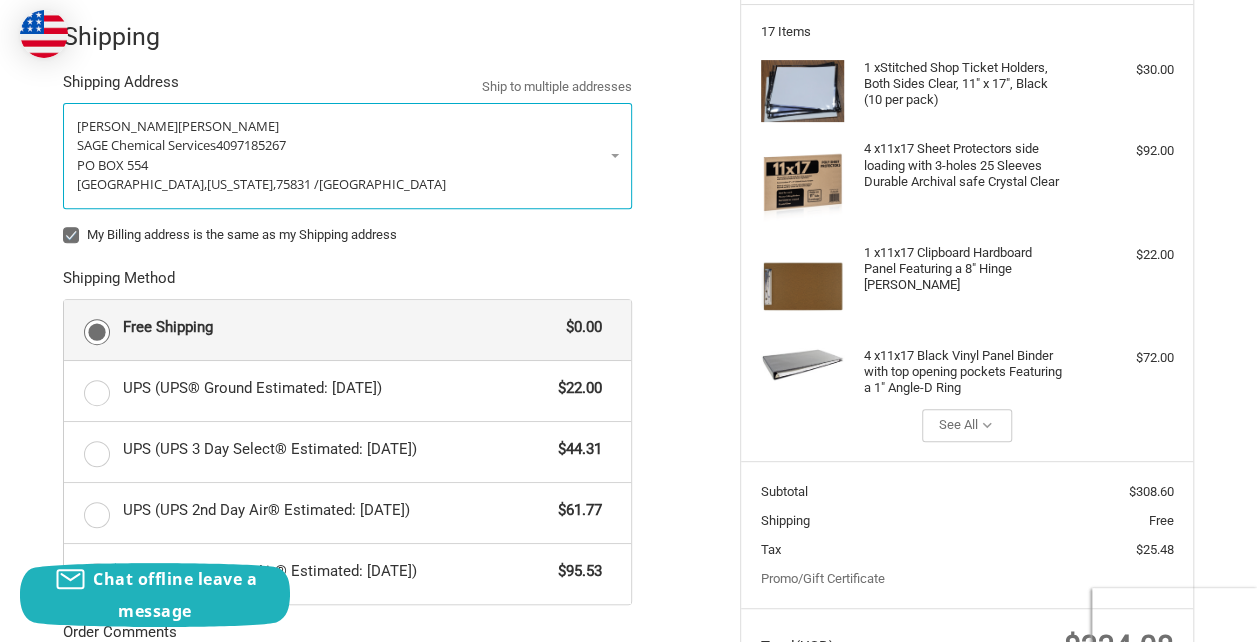 scroll, scrollTop: 314, scrollLeft: 0, axis: vertical 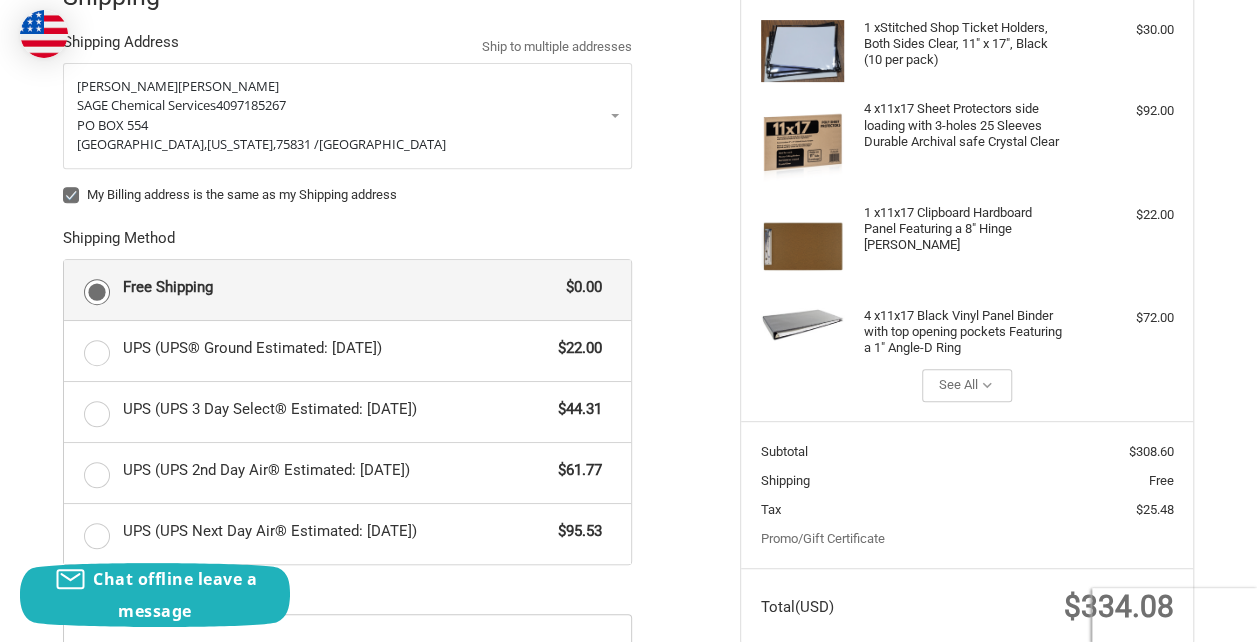 click on "My Billing address is the same as my Shipping address" at bounding box center (347, 195) 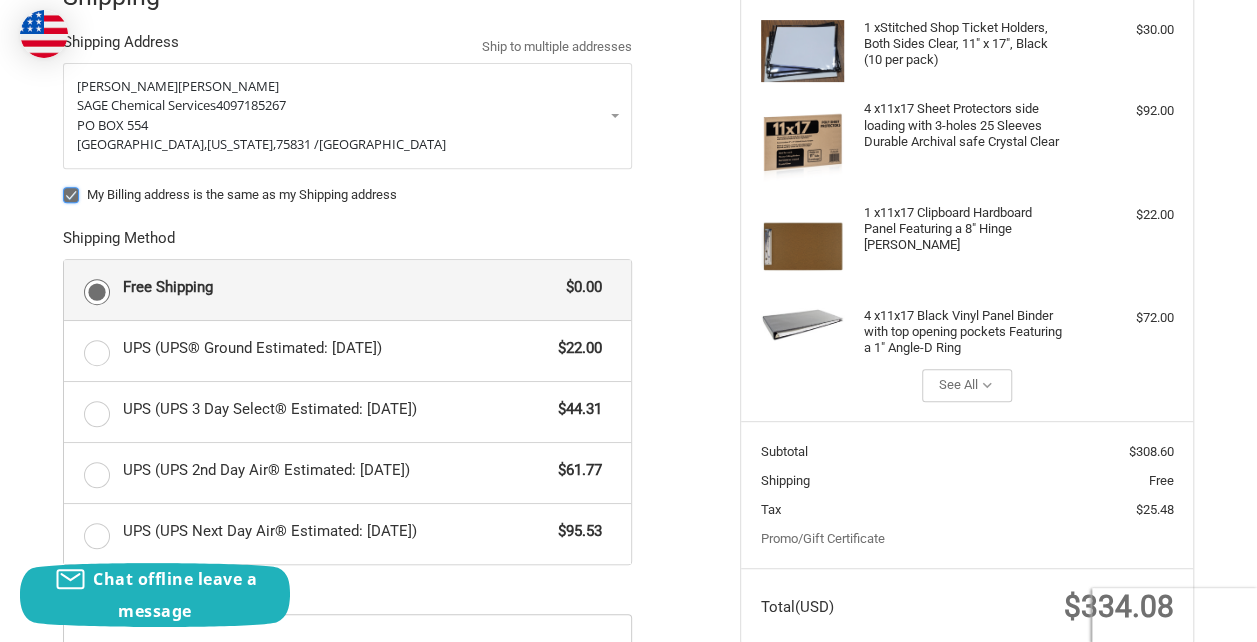 click on "My Billing address is the same as my Shipping address" at bounding box center [63, 185] 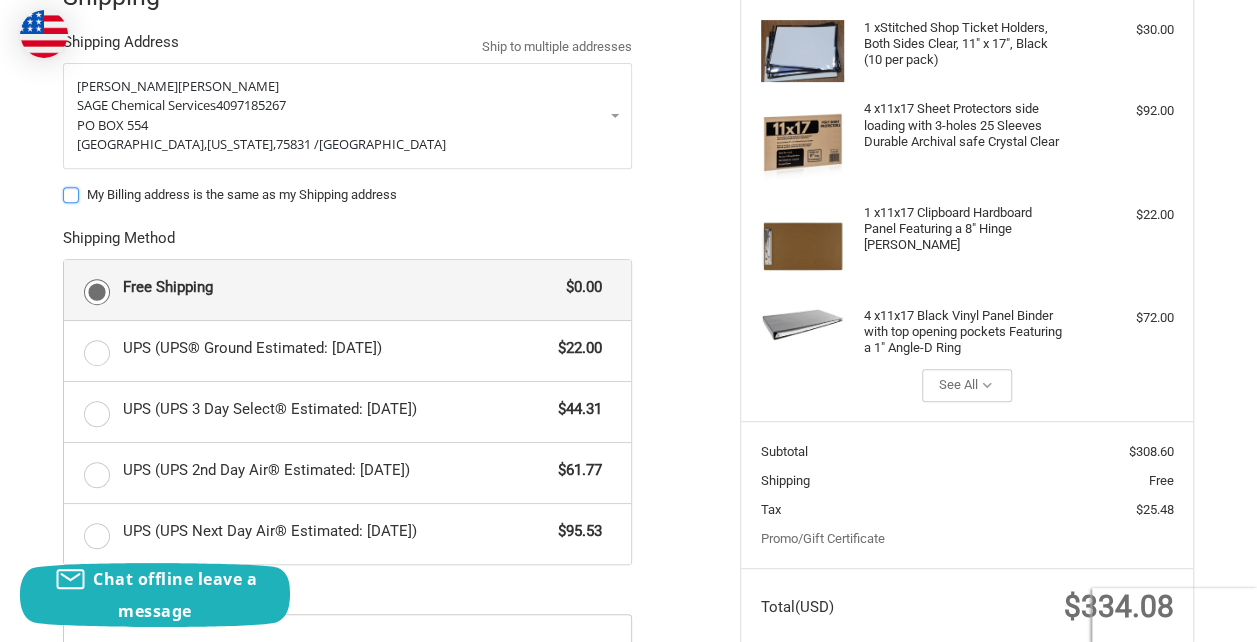 checkbox on "false" 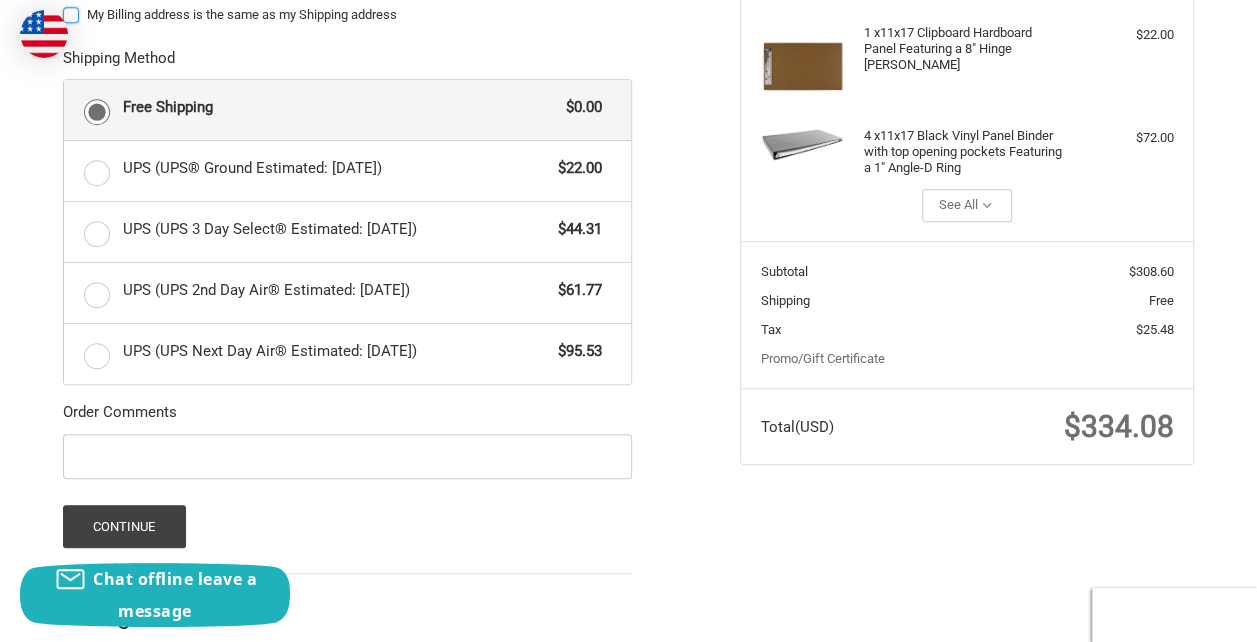 scroll, scrollTop: 514, scrollLeft: 0, axis: vertical 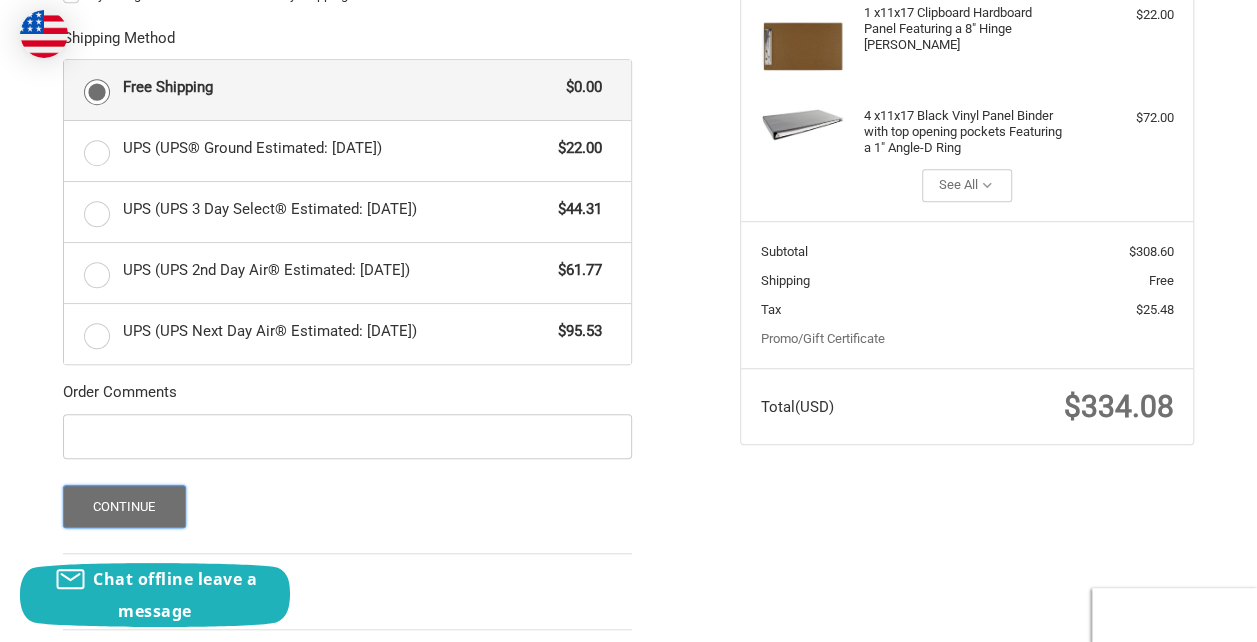 click on "Continue" at bounding box center (124, 506) 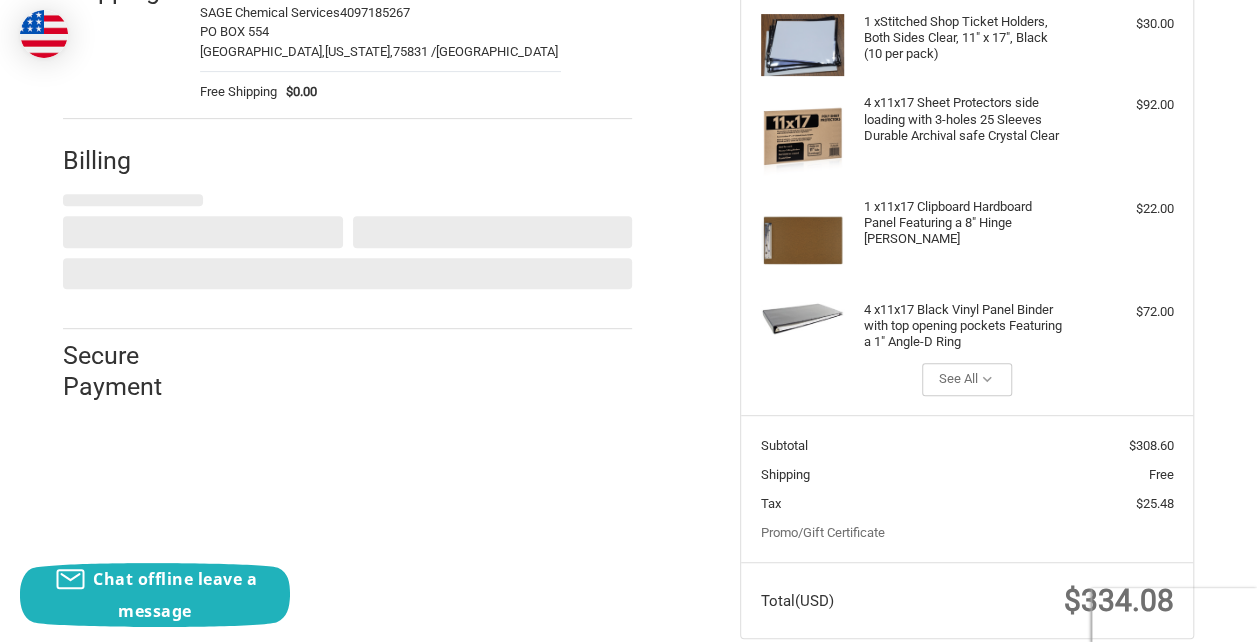 scroll, scrollTop: 295, scrollLeft: 0, axis: vertical 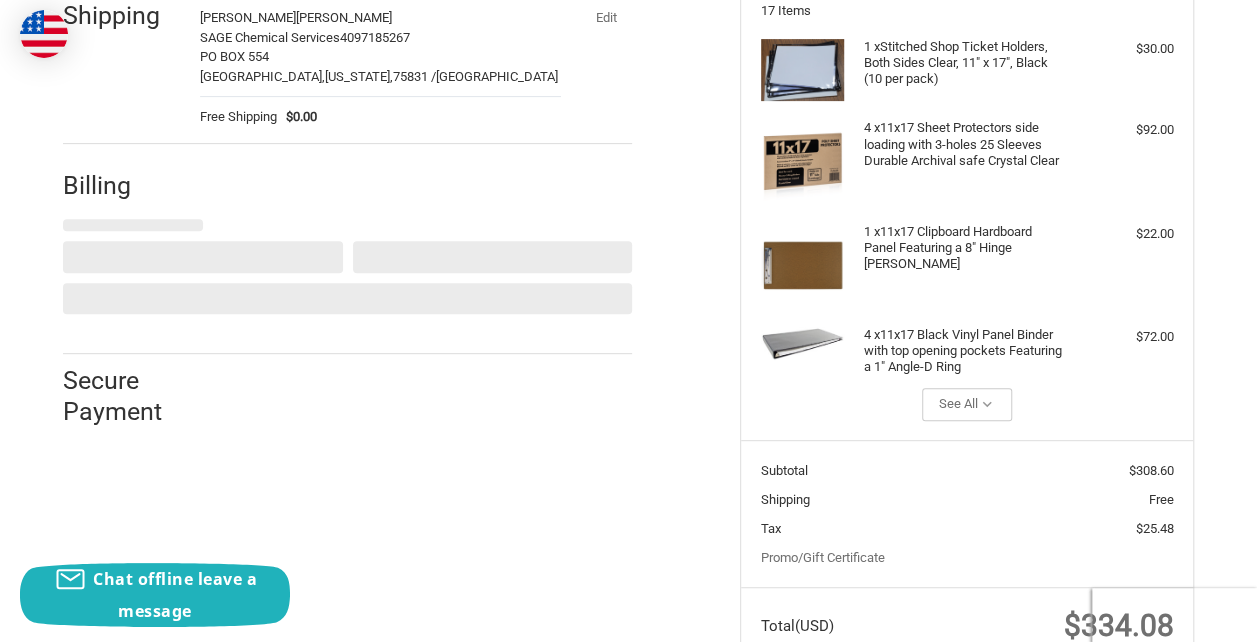 select on "US" 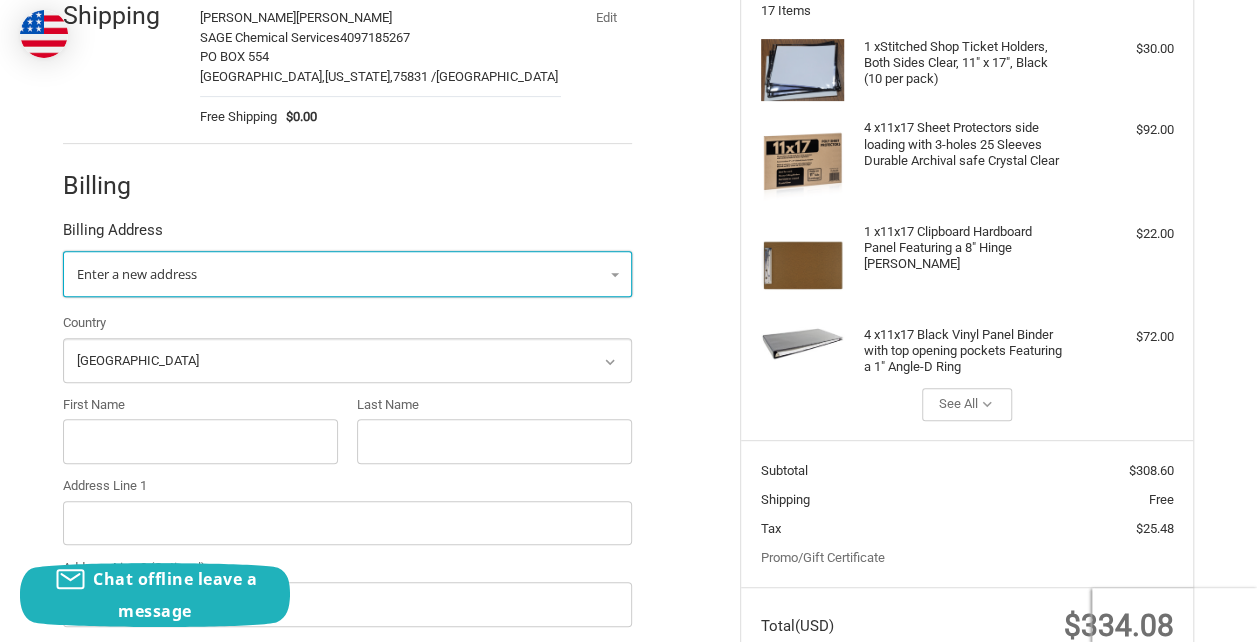 click on "Enter a new address" at bounding box center [347, 274] 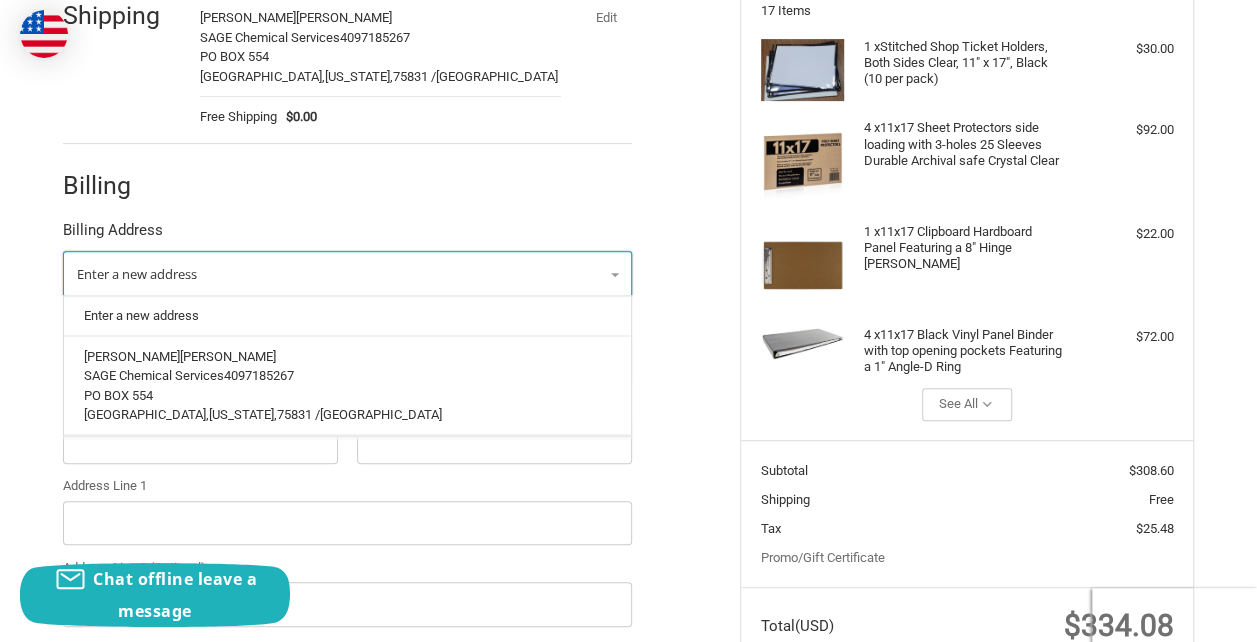 click on "Enter a new address" at bounding box center (347, 274) 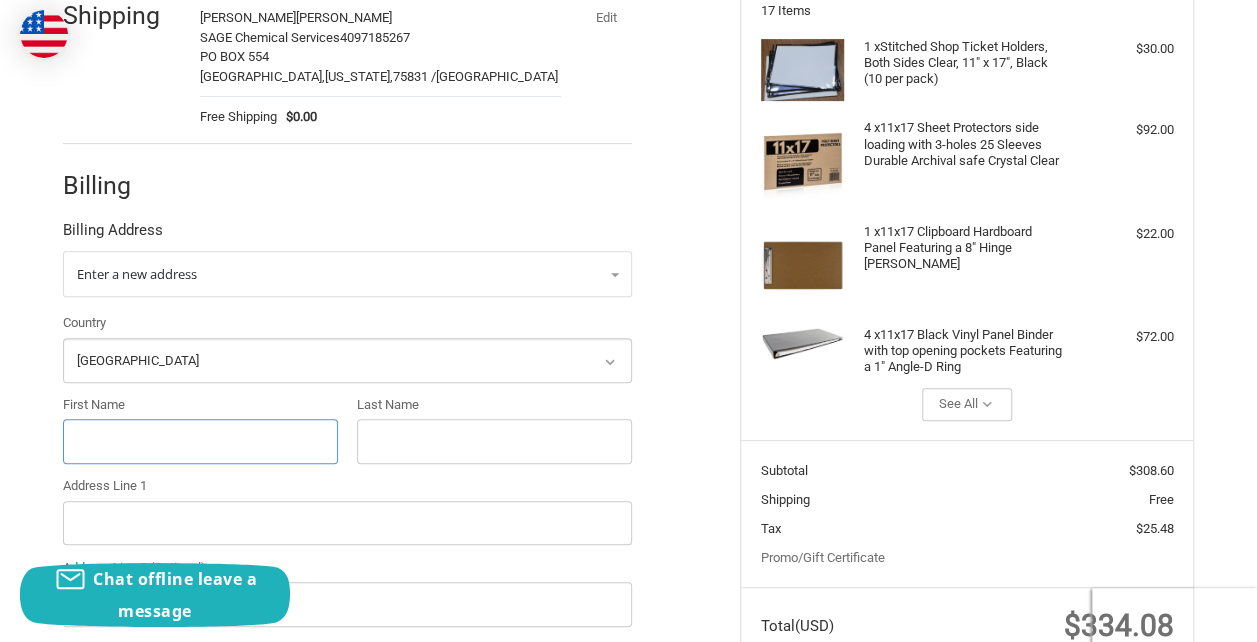click on "First Name" at bounding box center (200, 441) 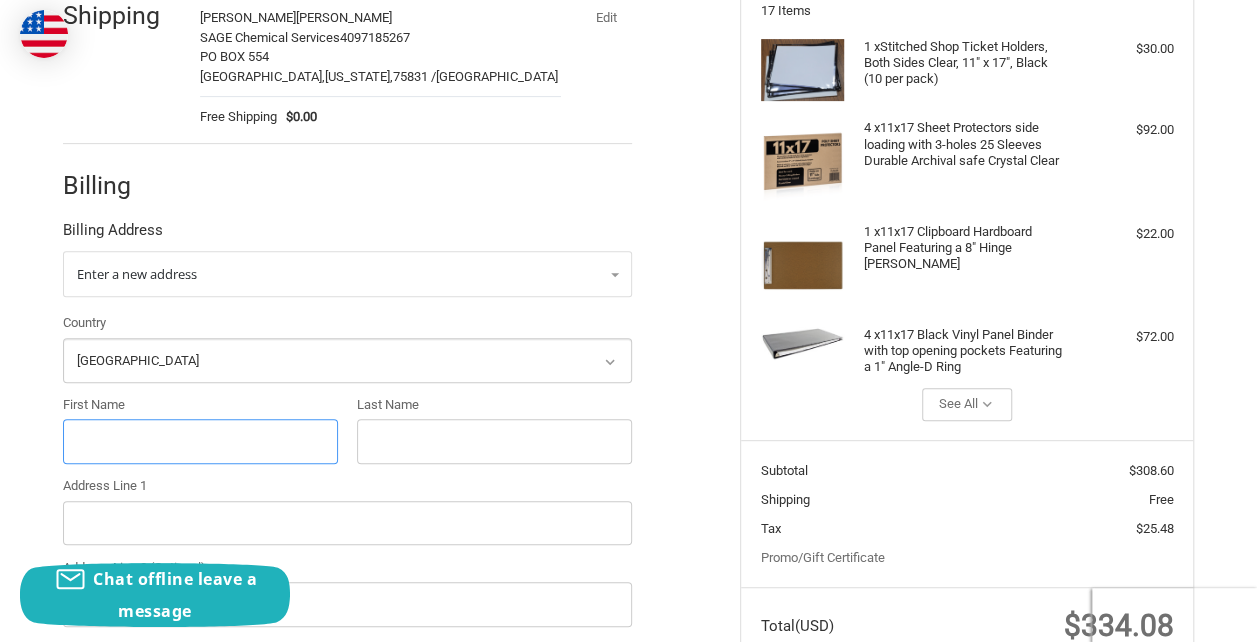 type on "Mitchell" 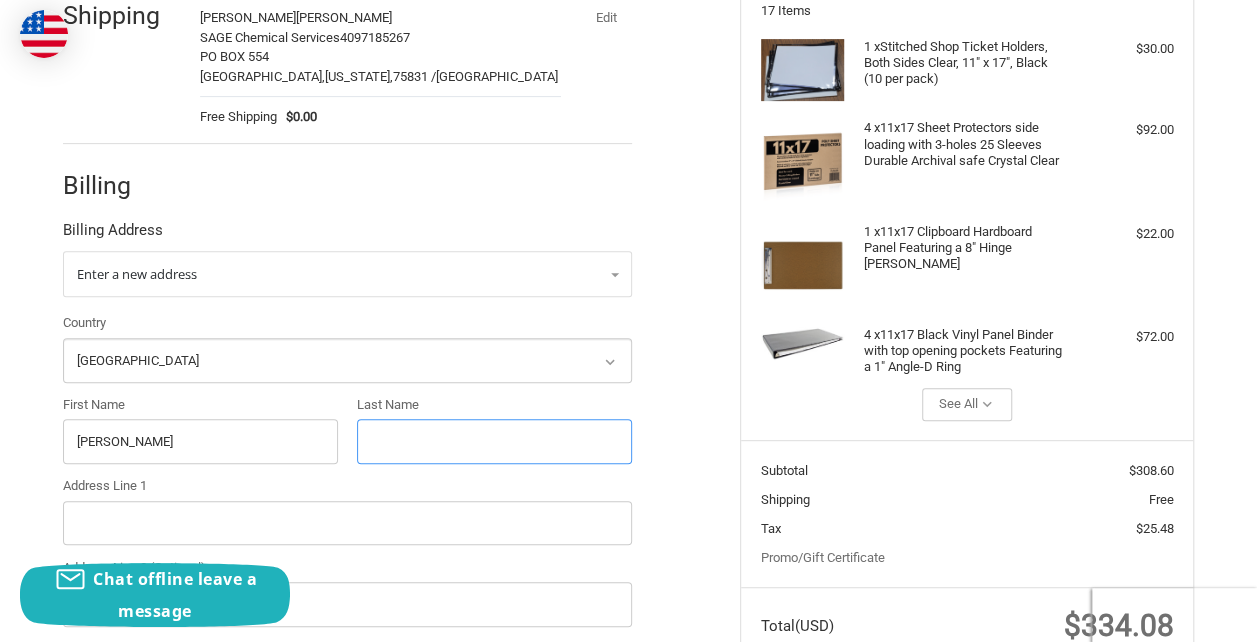 type on "Spinks" 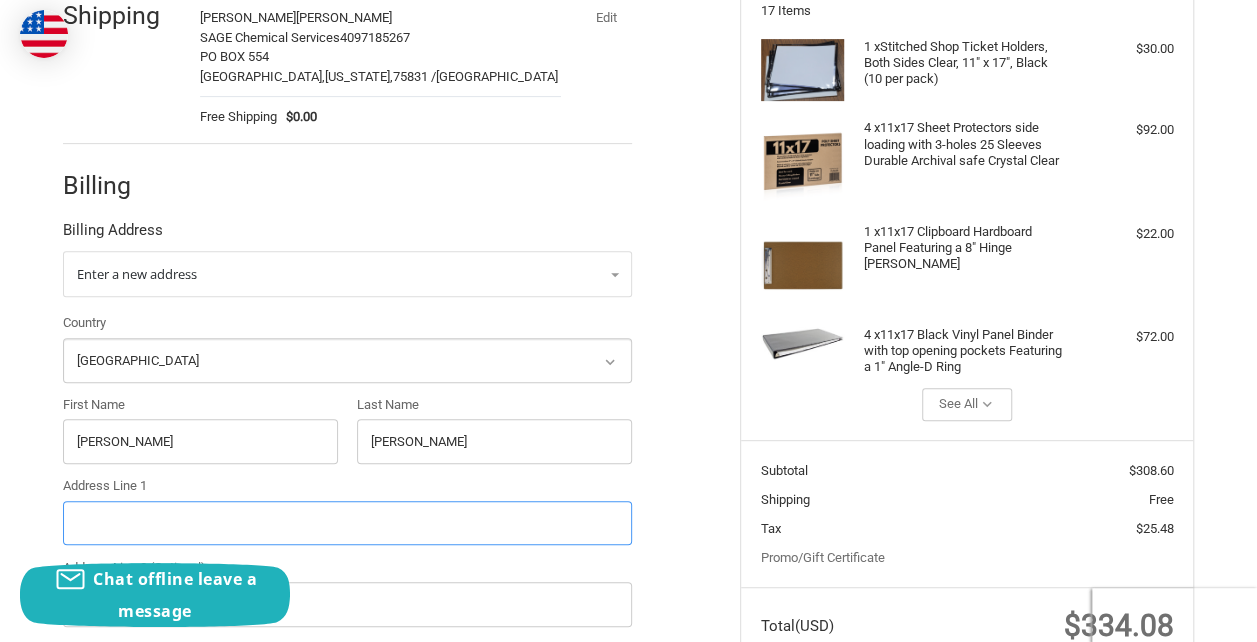 type on "PO BOX 554" 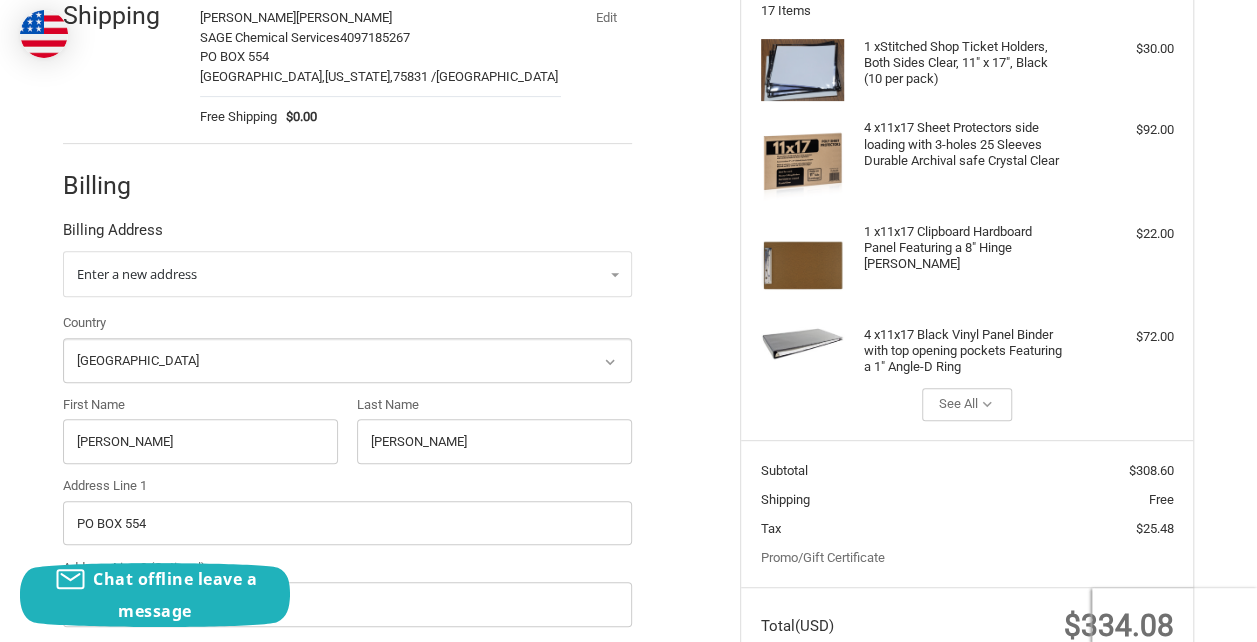 type on "SAGE Chemical Services" 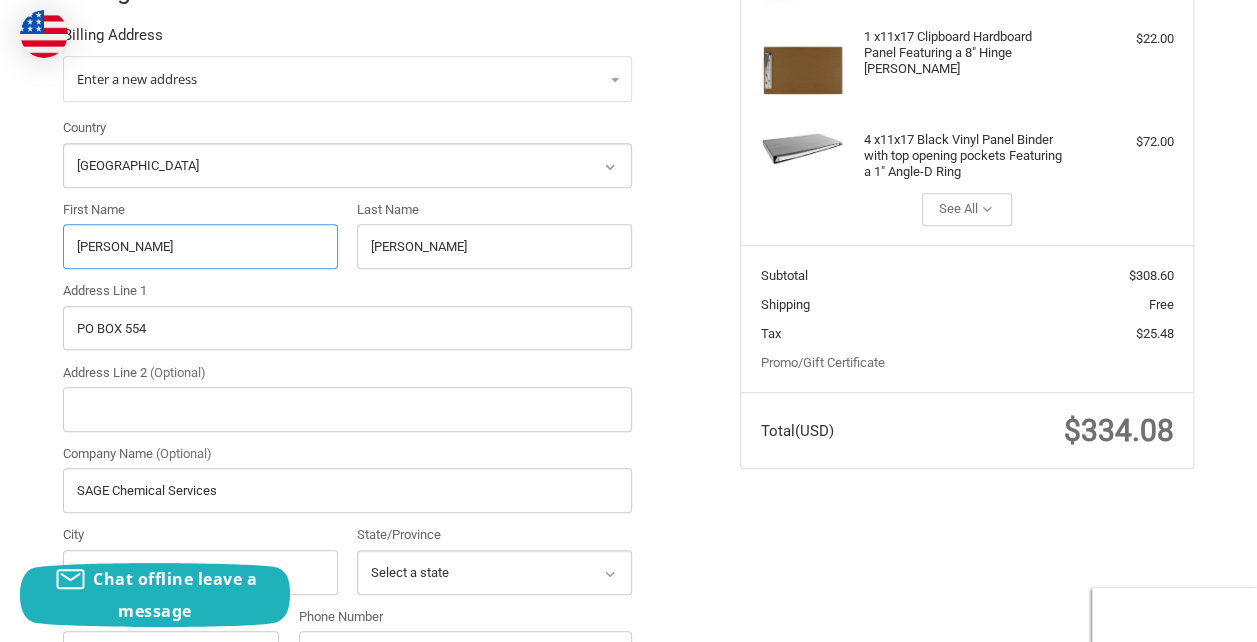 scroll, scrollTop: 595, scrollLeft: 0, axis: vertical 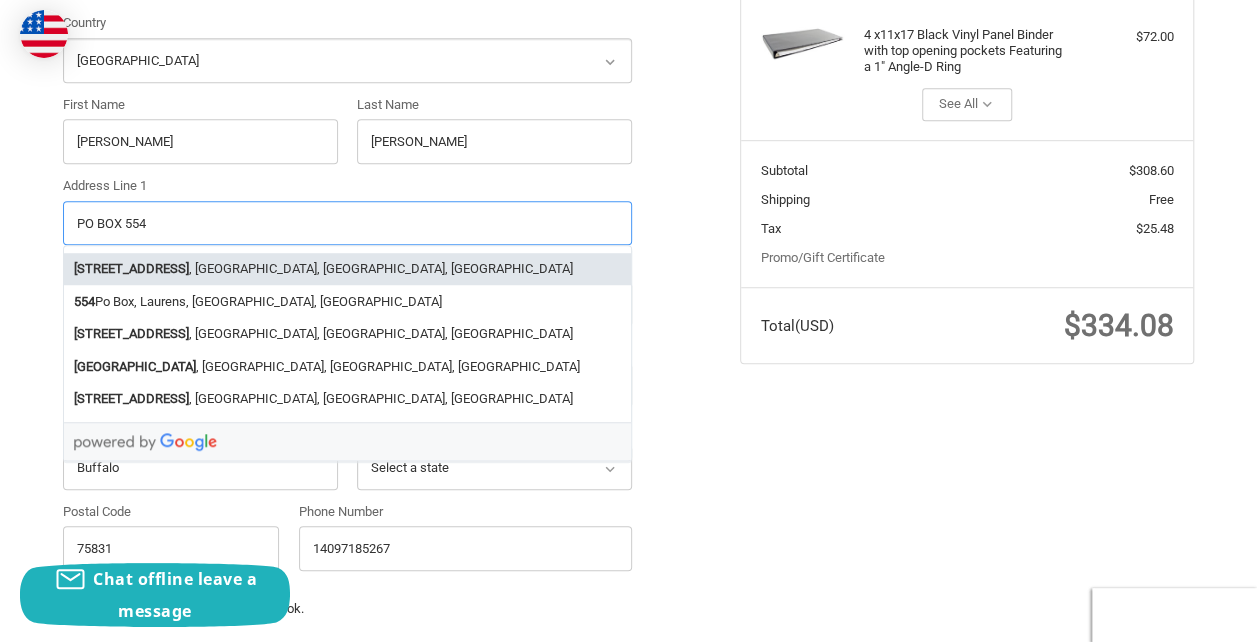 drag, startPoint x: 192, startPoint y: 208, endPoint x: 68, endPoint y: 204, distance: 124.0645 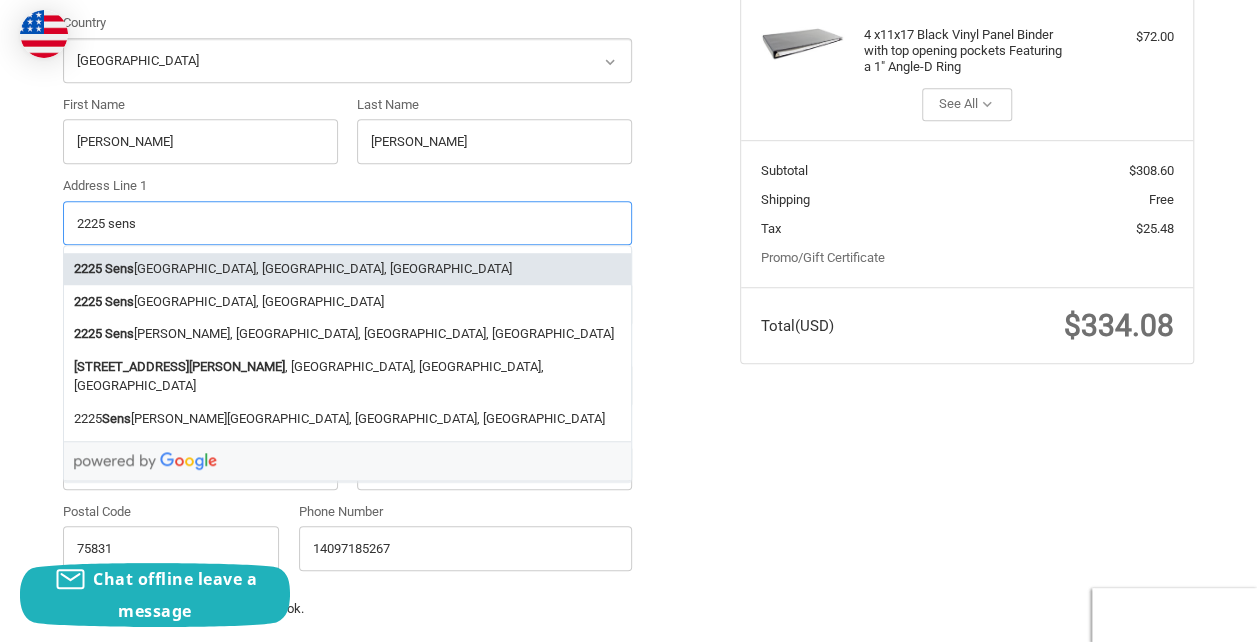click on "2225   Sens  Road, La Porte, TX, USA" at bounding box center (347, 269) 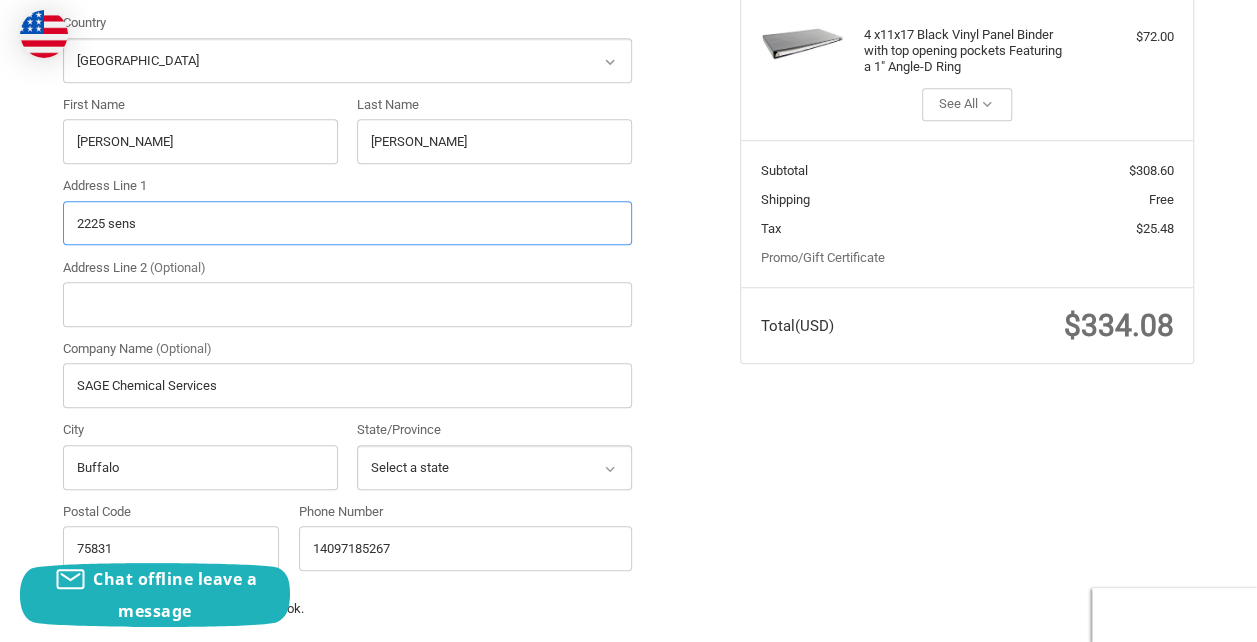 type on "2225 Sens Road" 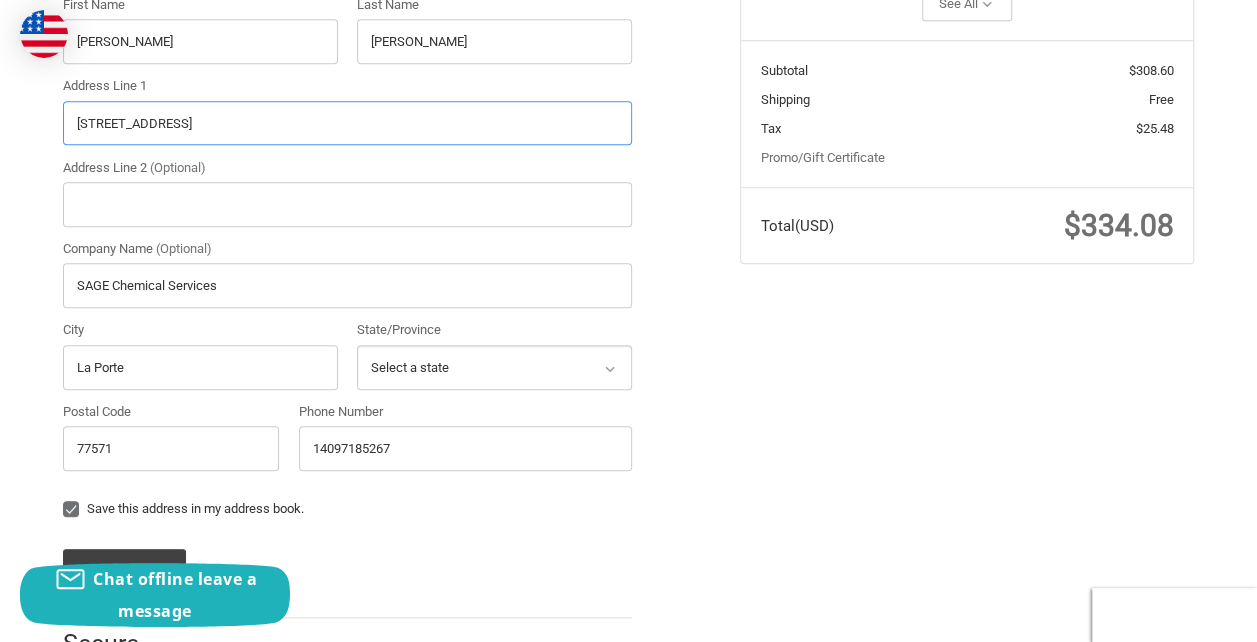 scroll, scrollTop: 768, scrollLeft: 0, axis: vertical 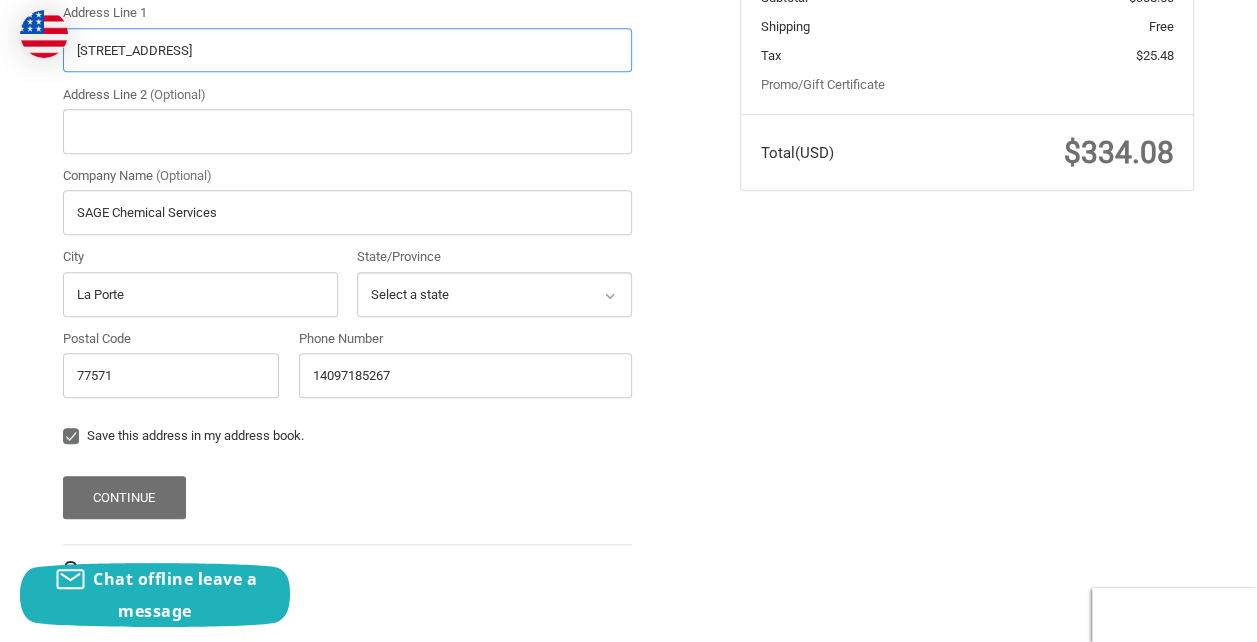 type on "2225 Sens Road" 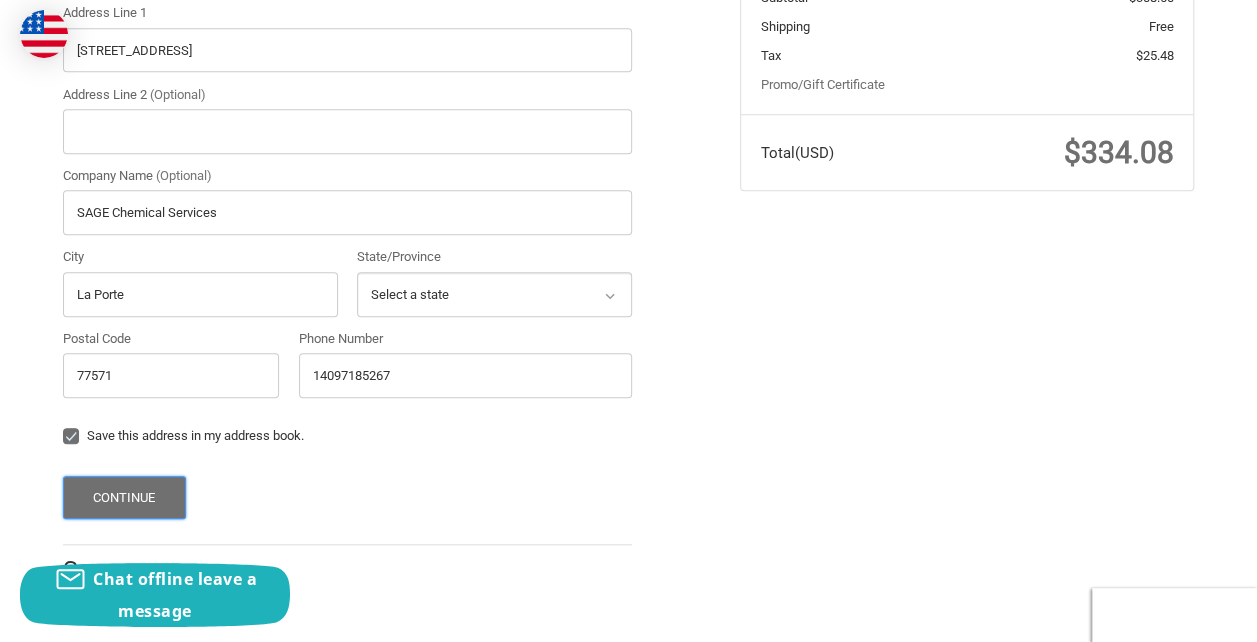 click on "Continue" at bounding box center [124, 497] 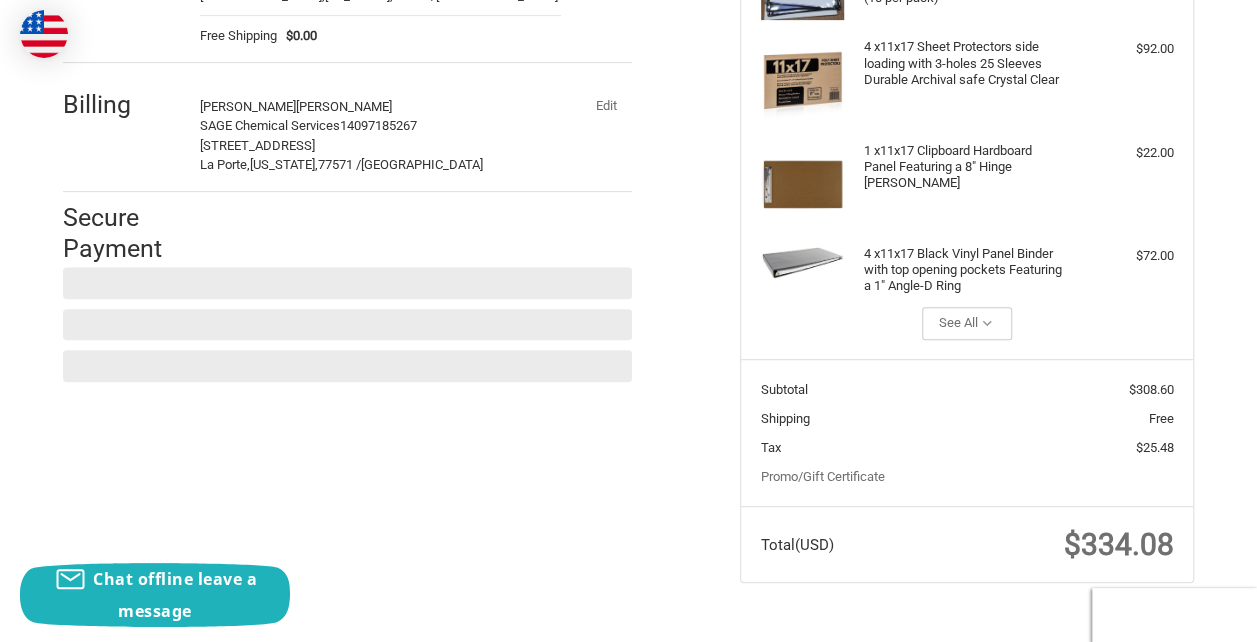 scroll, scrollTop: 378, scrollLeft: 0, axis: vertical 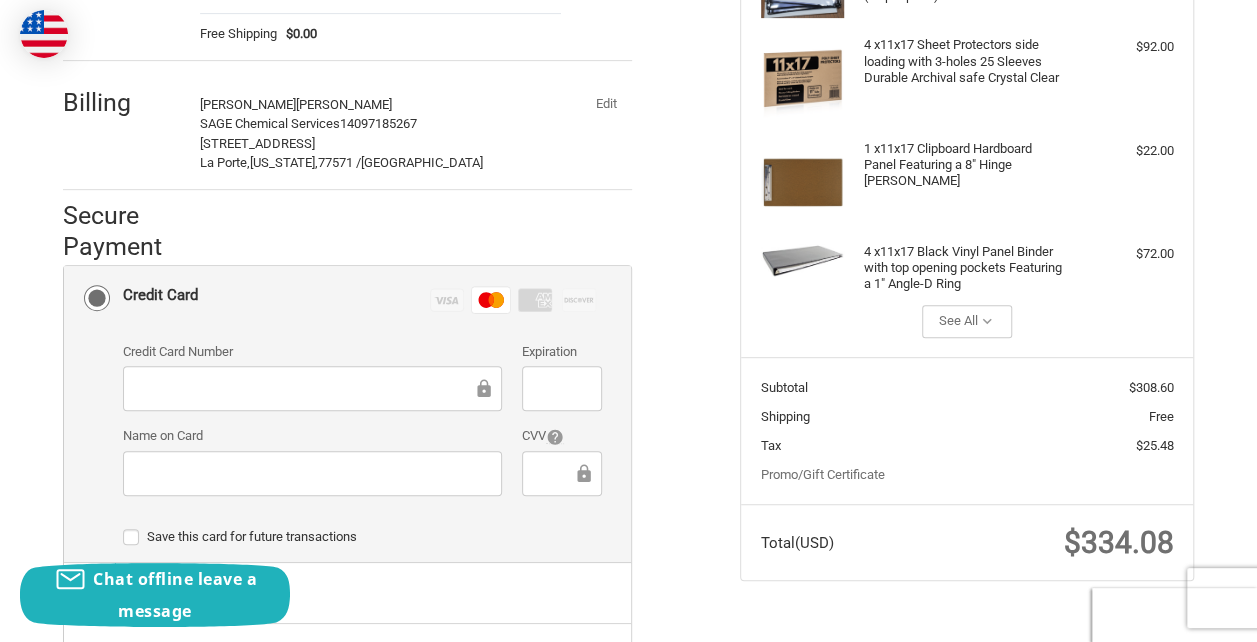 click on "Save this card for future transactions" at bounding box center [363, 537] 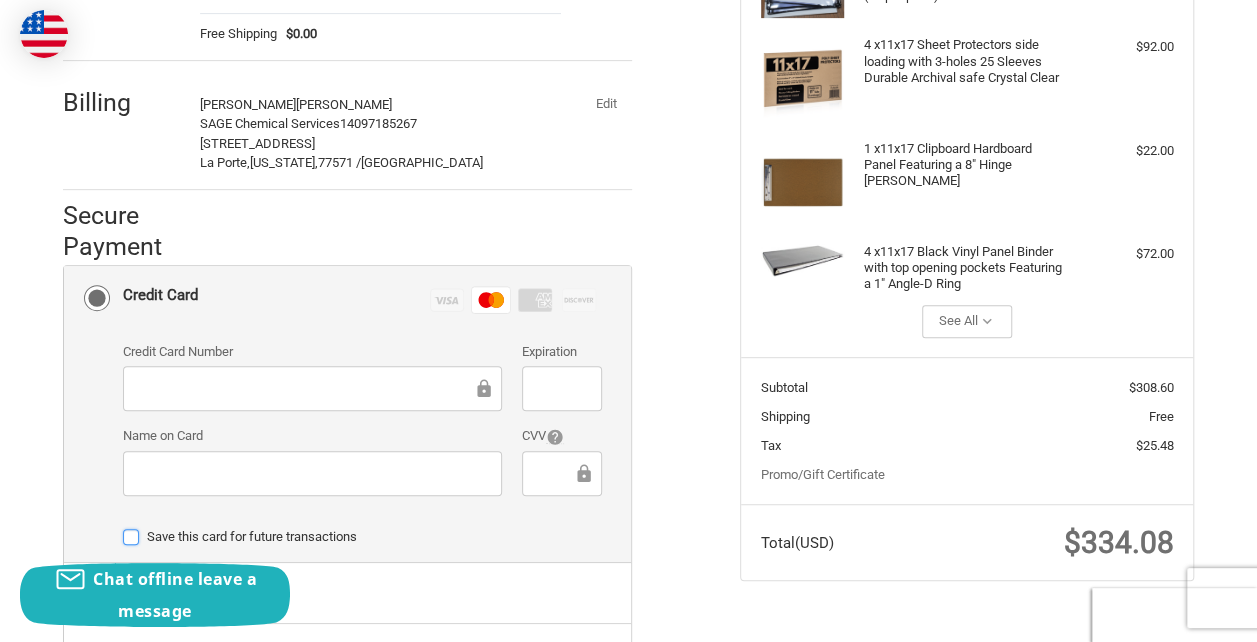 click on "Save this card for future transactions" at bounding box center [123, 527] 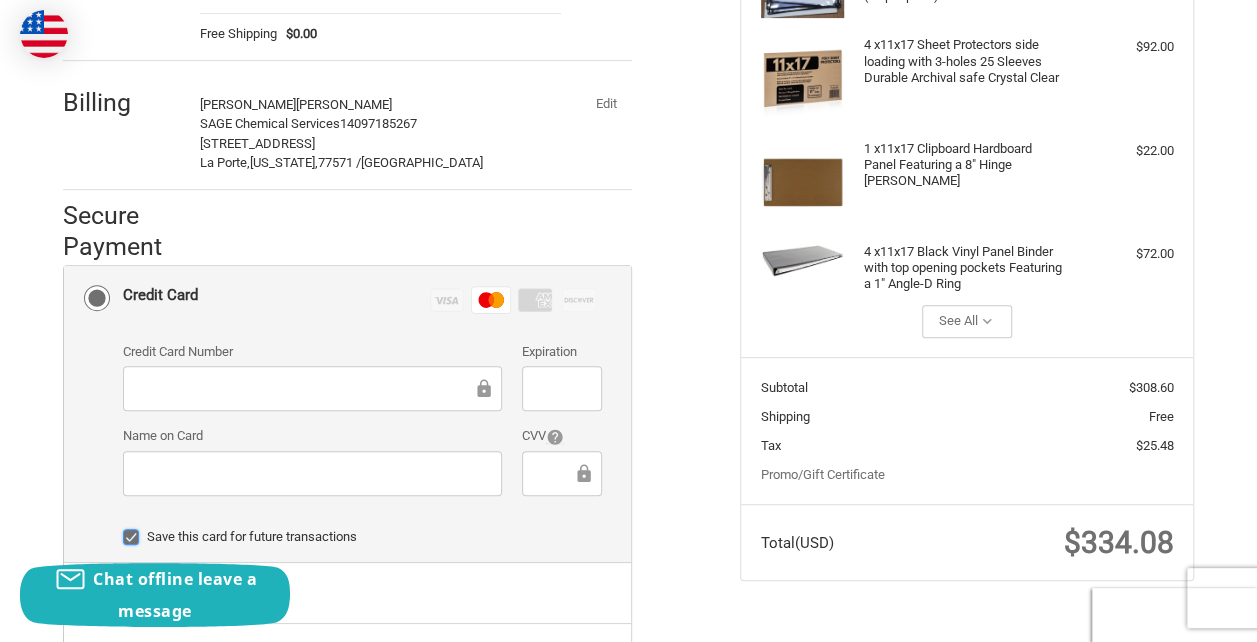 checkbox on "true" 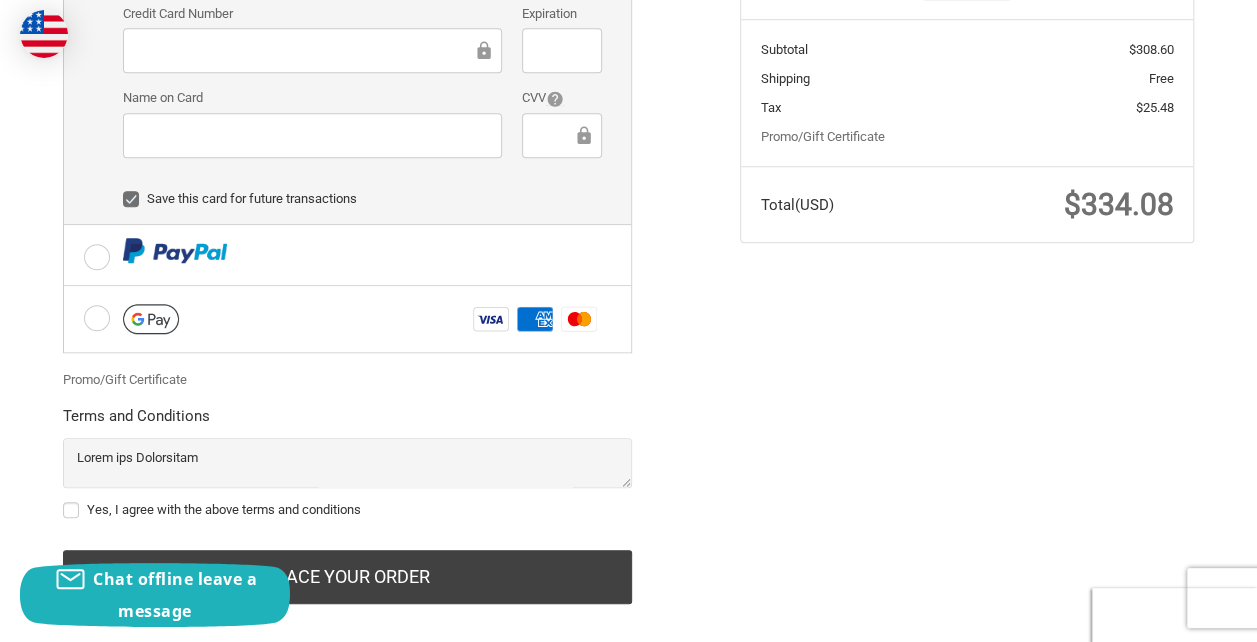 scroll, scrollTop: 723, scrollLeft: 0, axis: vertical 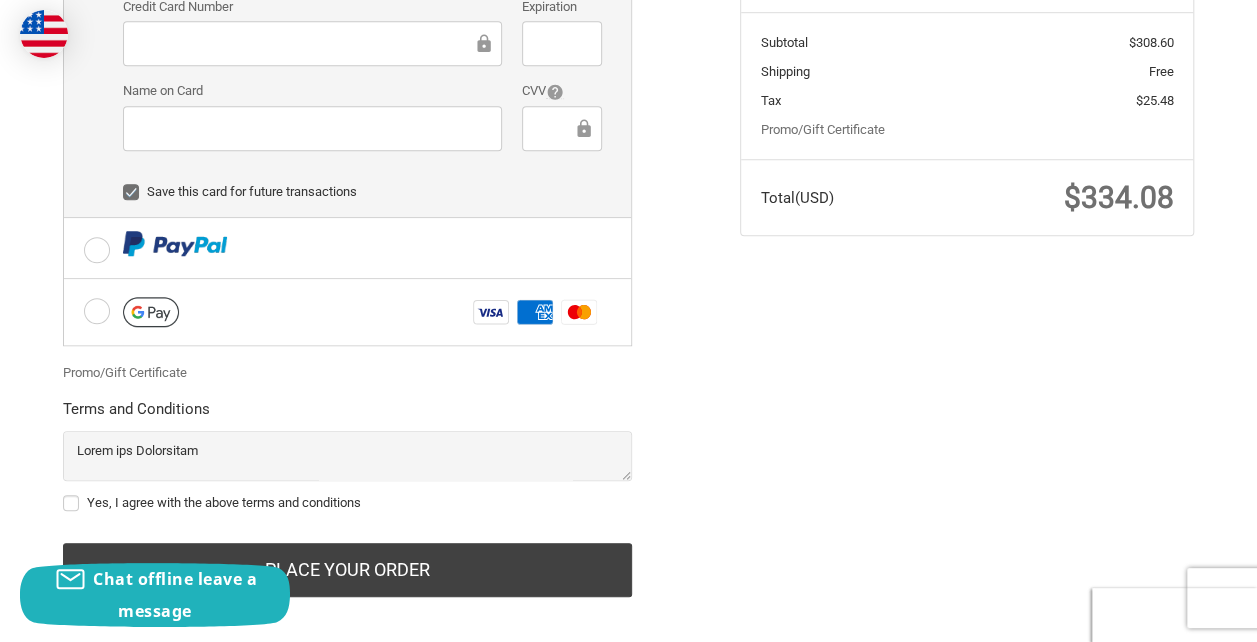click on "Yes, I agree with the above terms and conditions" at bounding box center (347, 503) 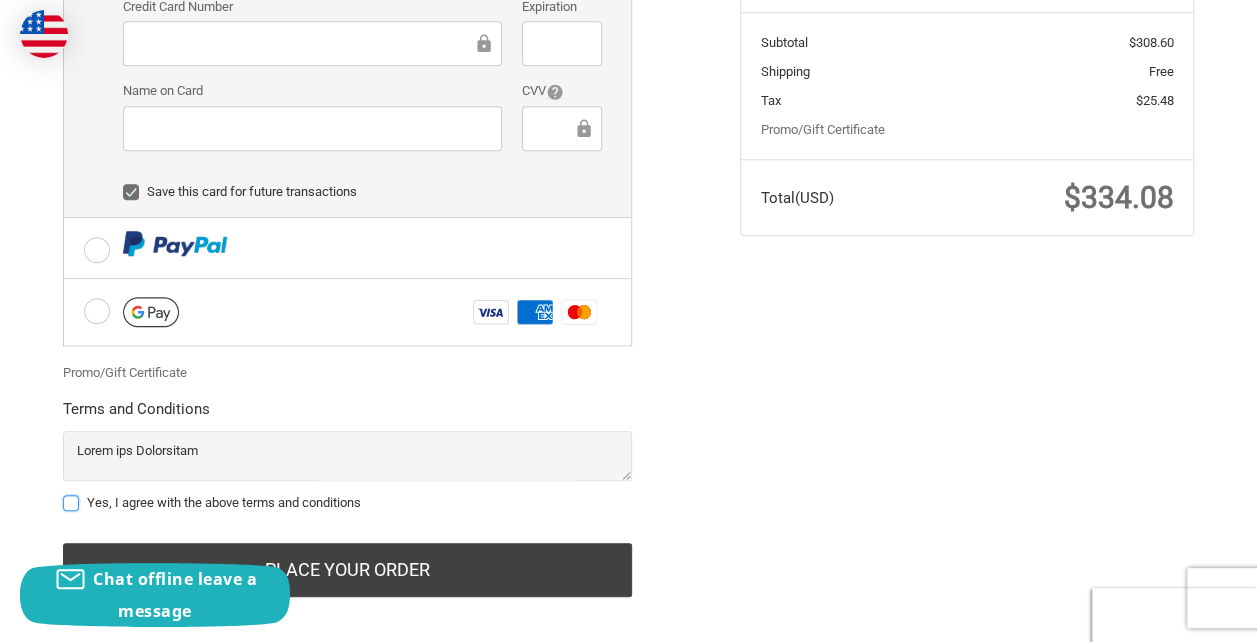 click on "Yes, I agree with the above terms and conditions" at bounding box center (63, 493) 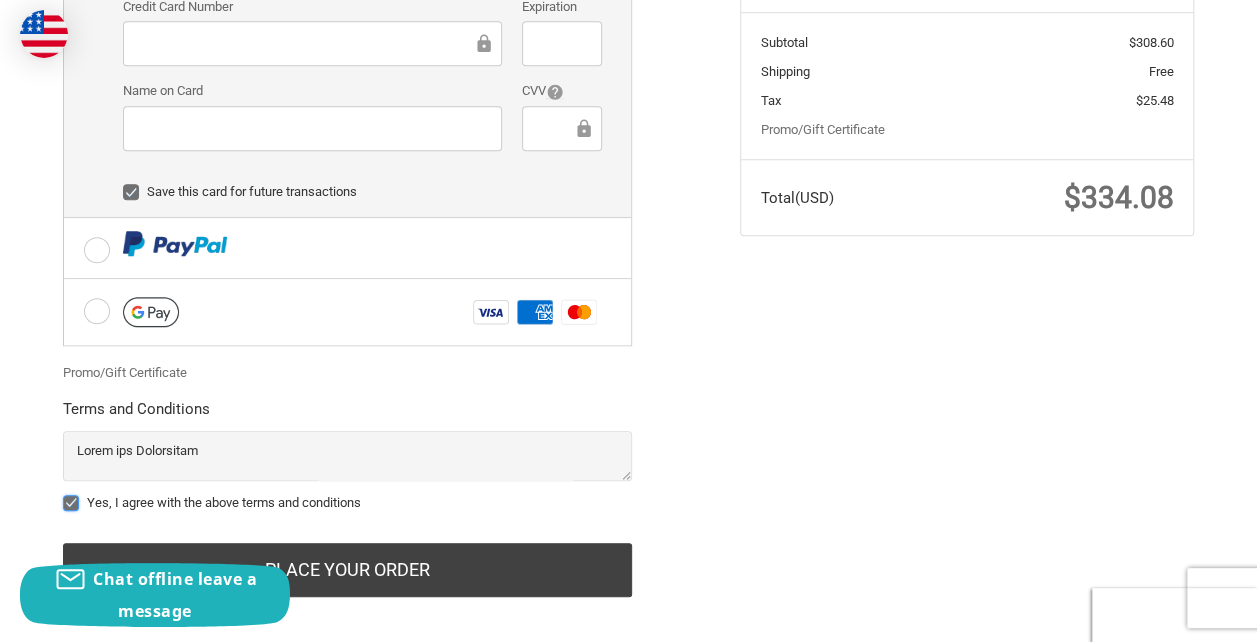 checkbox on "true" 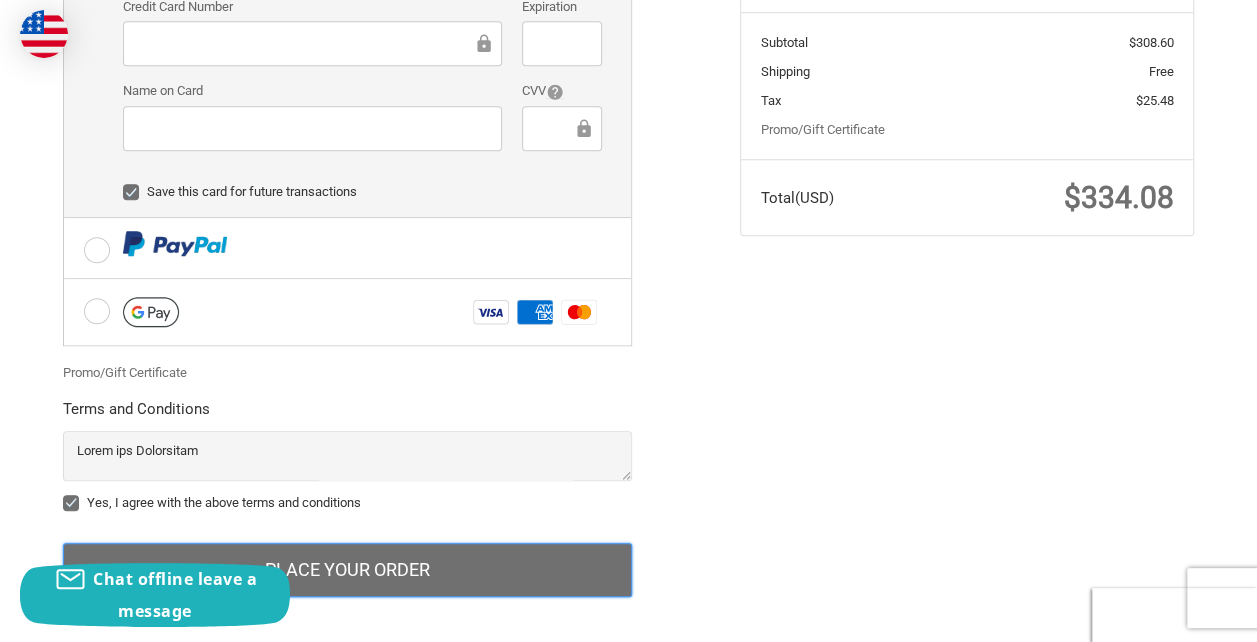 click on "Place Your Order" at bounding box center (347, 570) 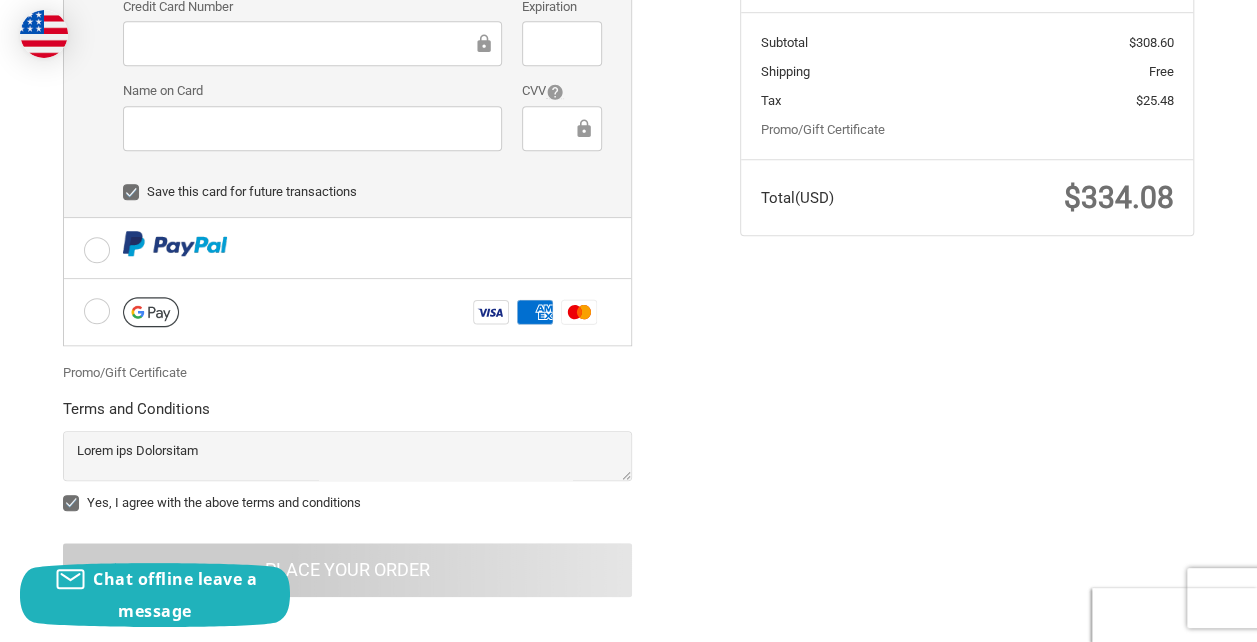 scroll, scrollTop: 113, scrollLeft: 0, axis: vertical 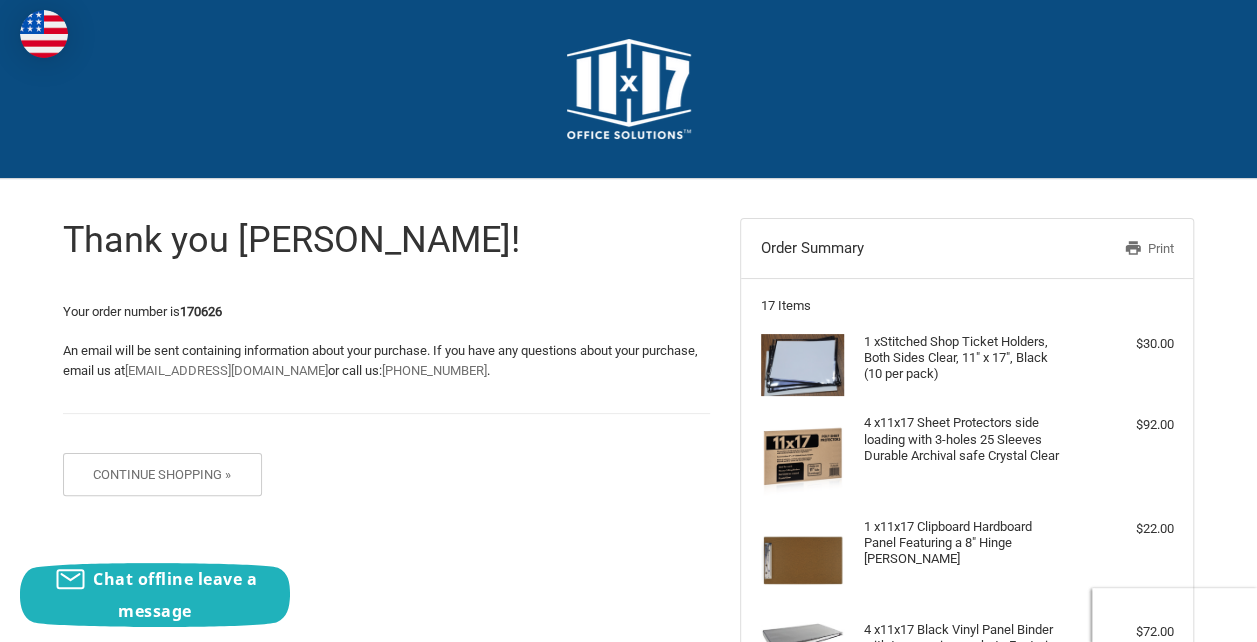 click on "Print" at bounding box center [1106, 249] 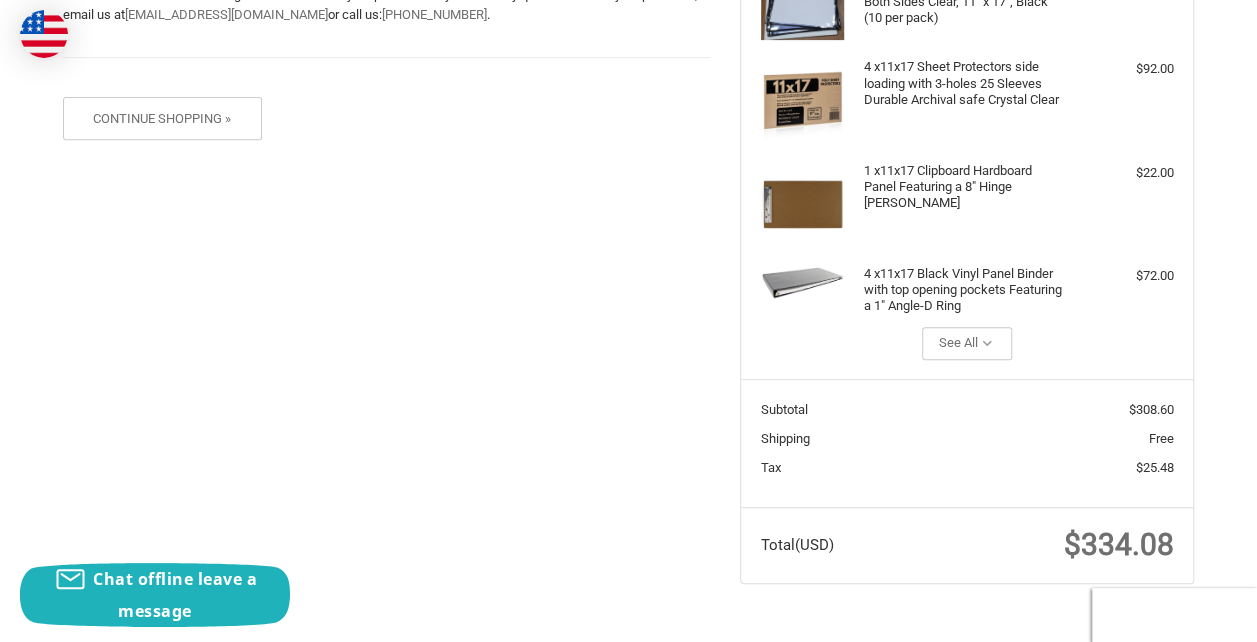 scroll, scrollTop: 359, scrollLeft: 0, axis: vertical 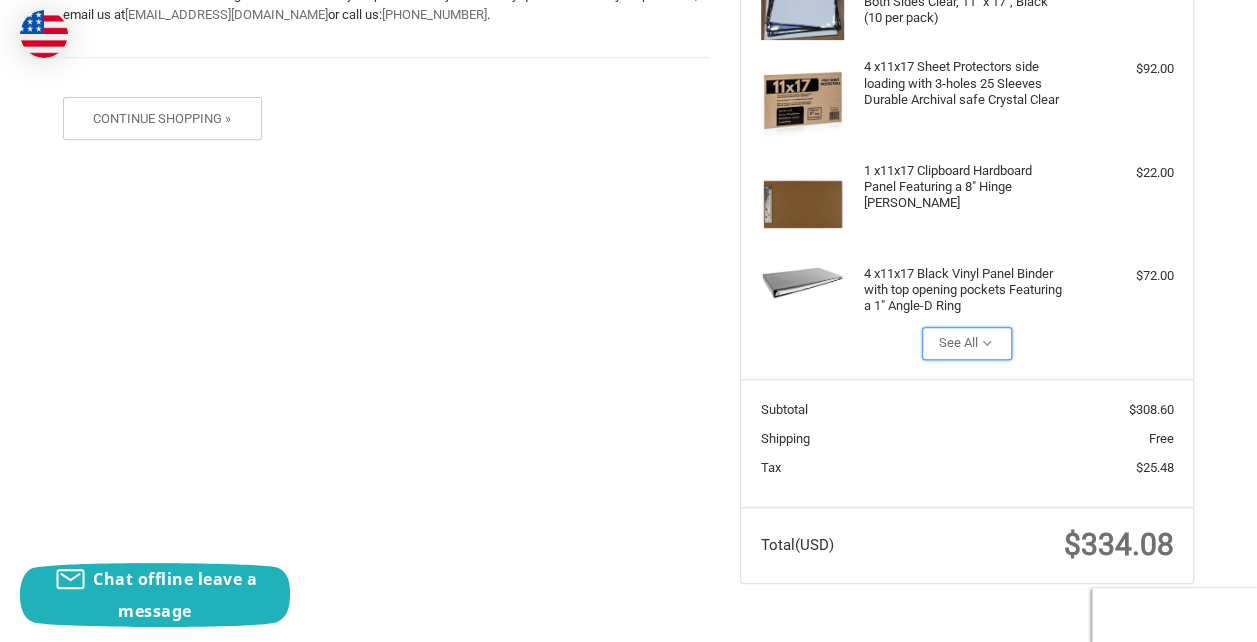 click on "See All" at bounding box center (967, 343) 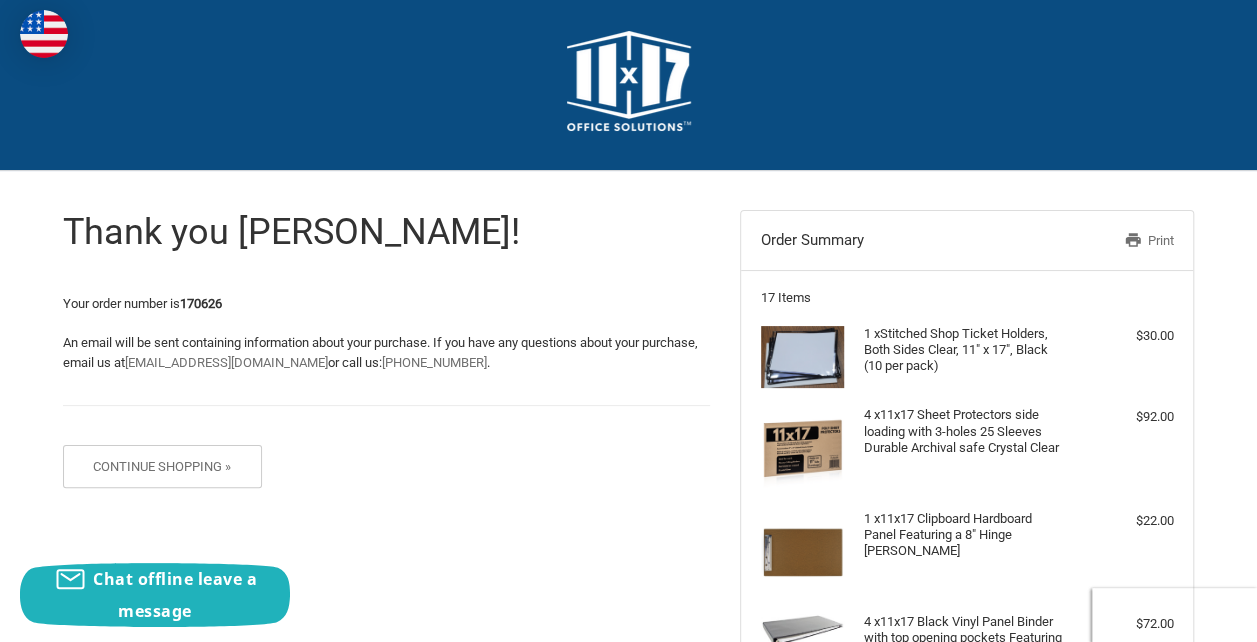 scroll, scrollTop: 4, scrollLeft: 0, axis: vertical 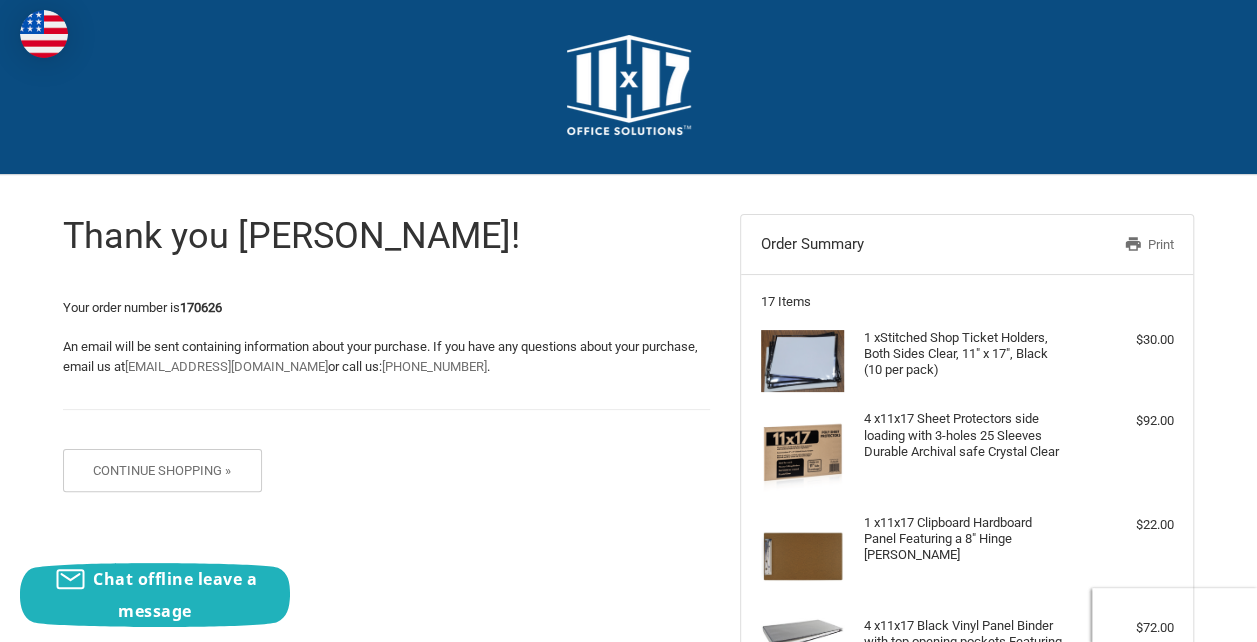click on "Print" at bounding box center [1106, 245] 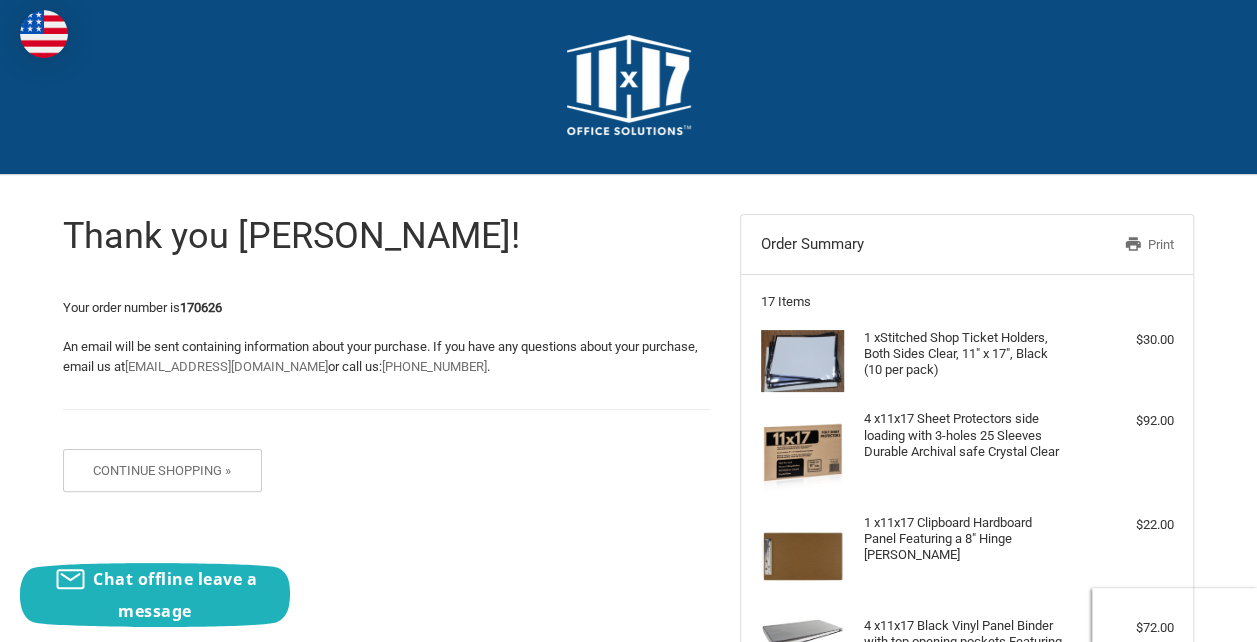 drag, startPoint x: 1155, startPoint y: 241, endPoint x: 272, endPoint y: 528, distance: 928.47076 